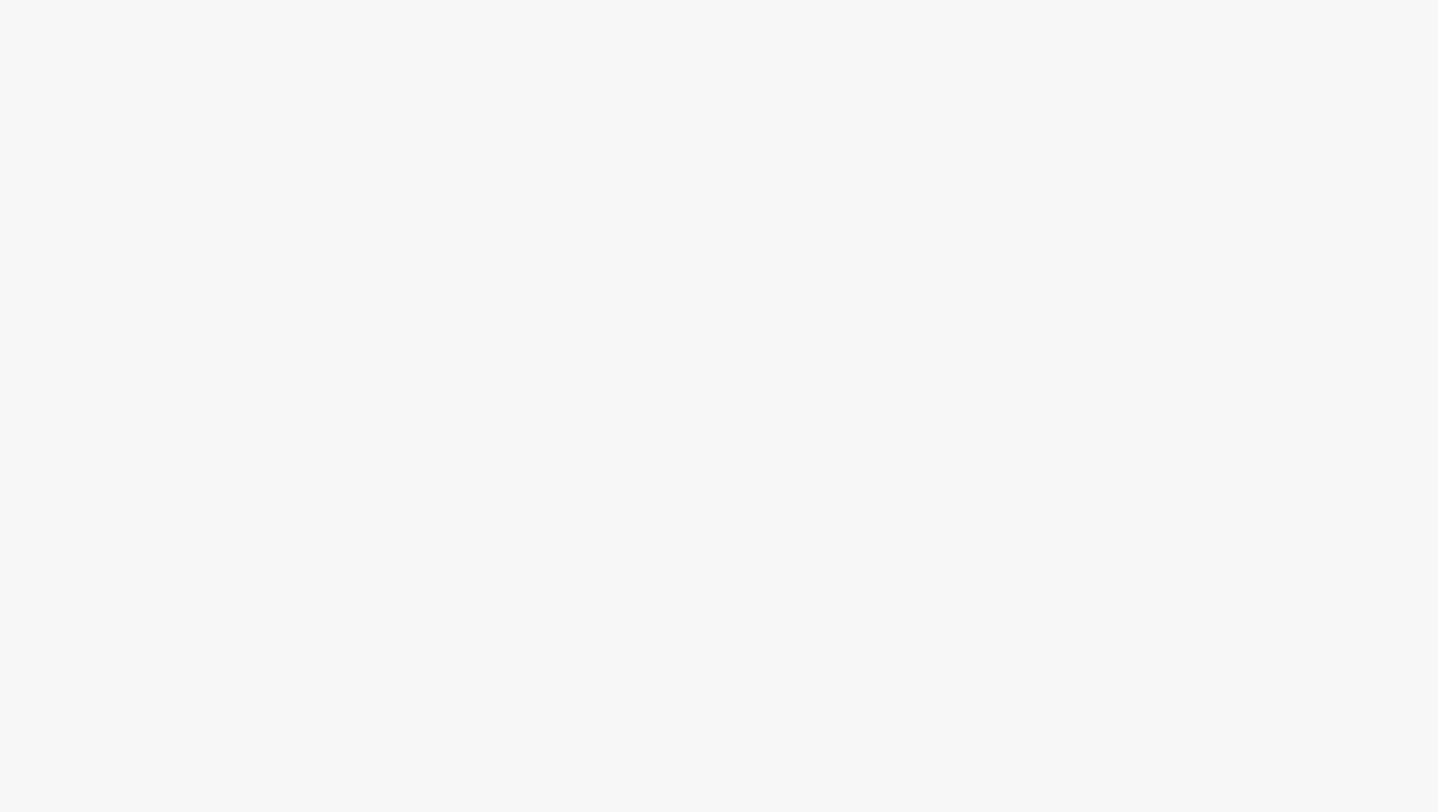 scroll, scrollTop: 0, scrollLeft: 0, axis: both 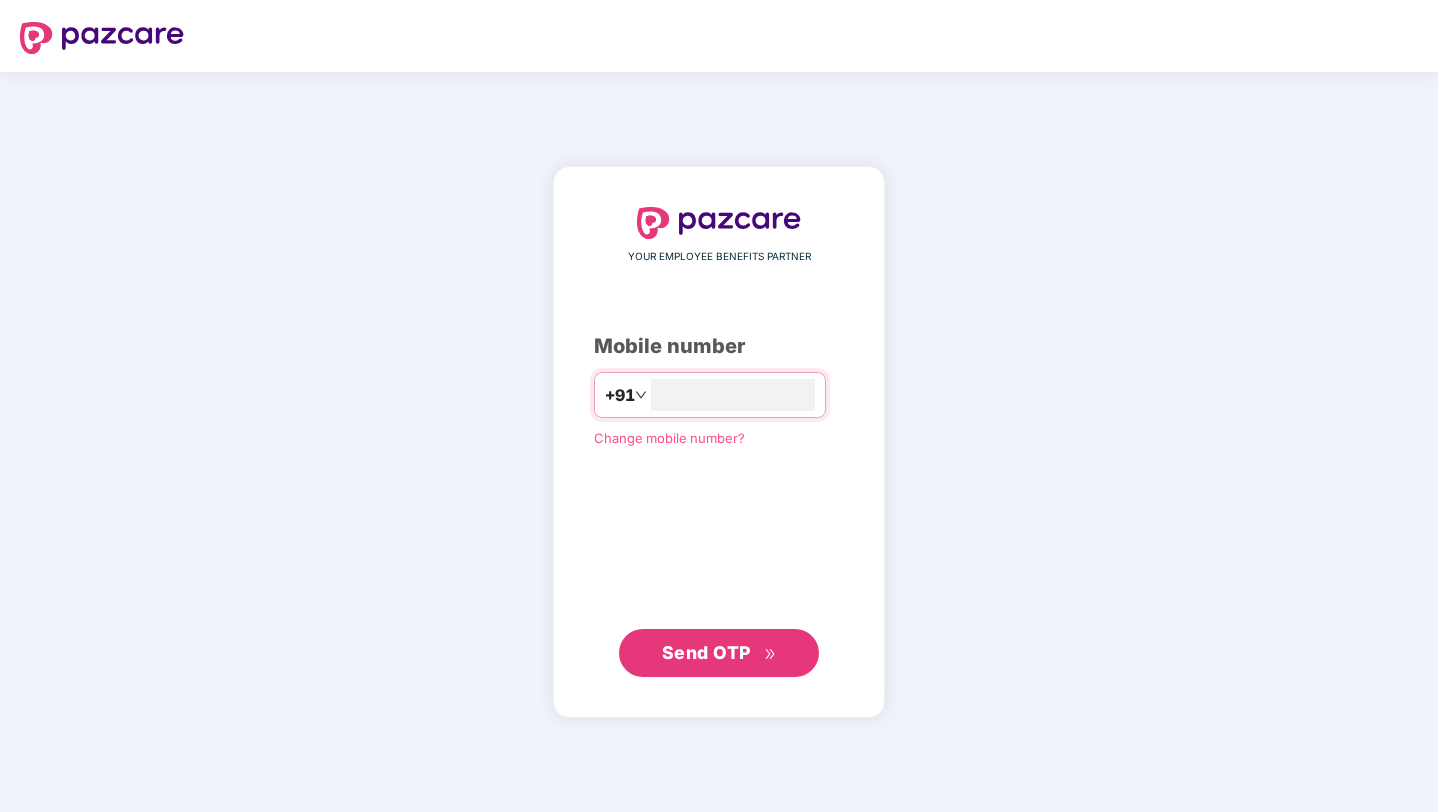 type on "**********" 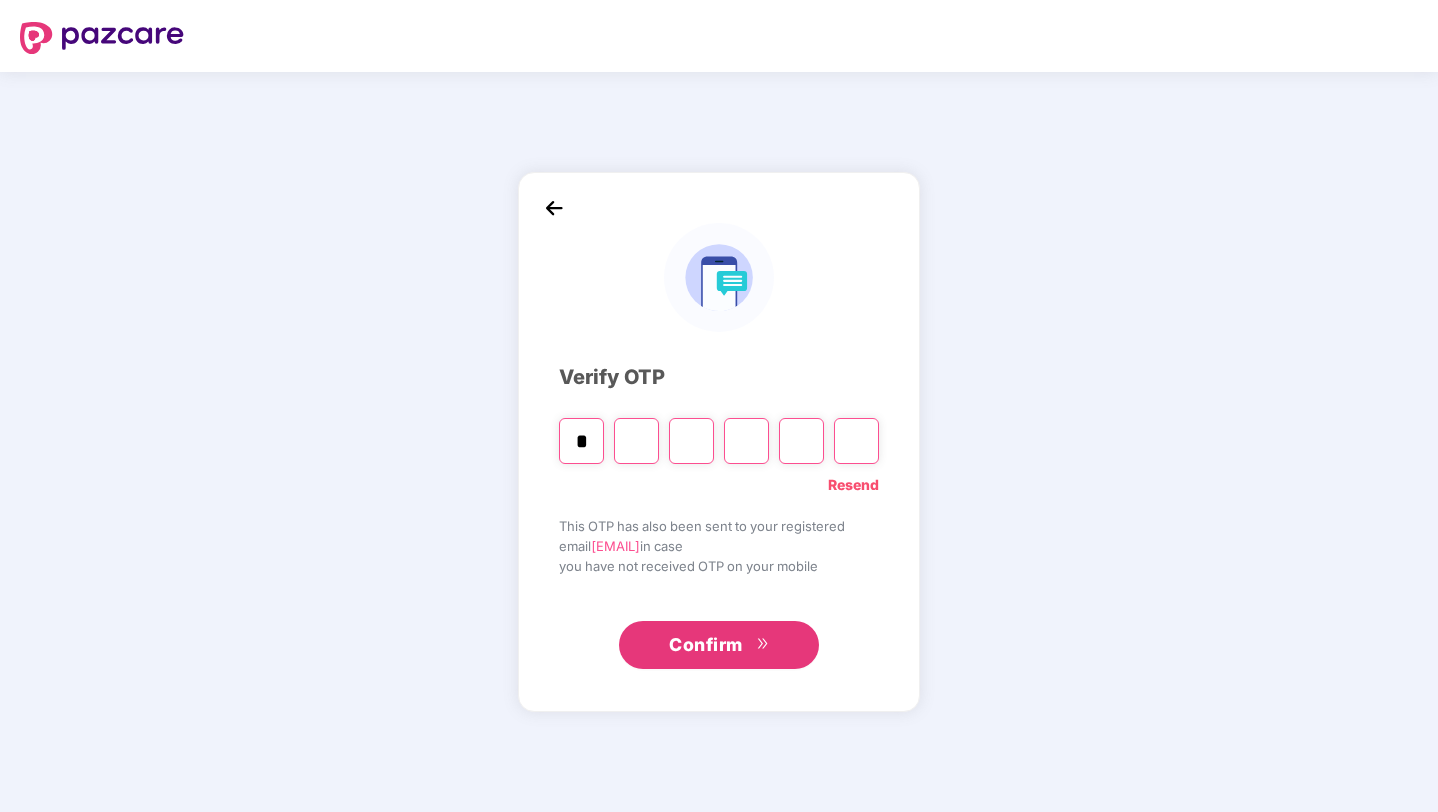 type on "*" 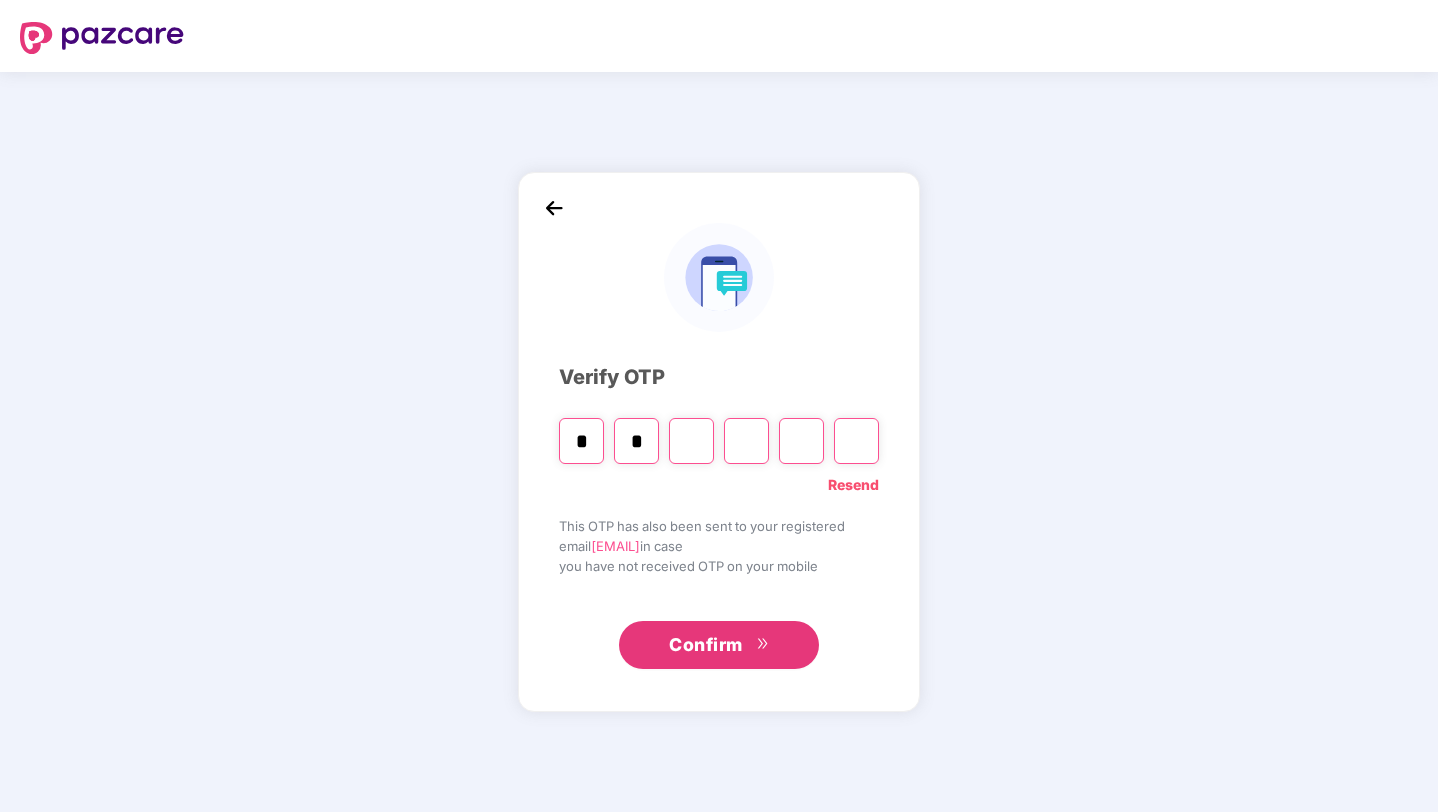 type on "*" 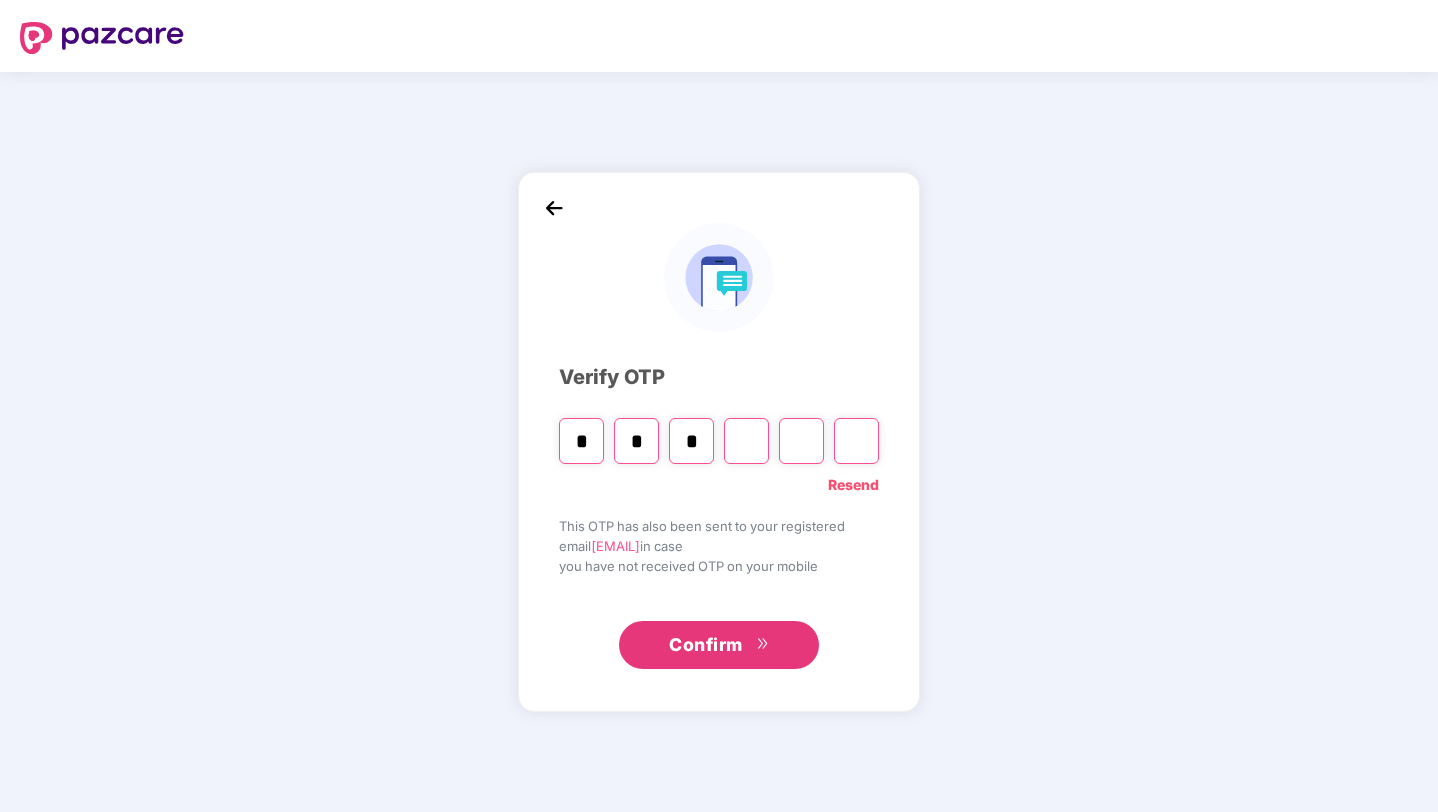 type on "*" 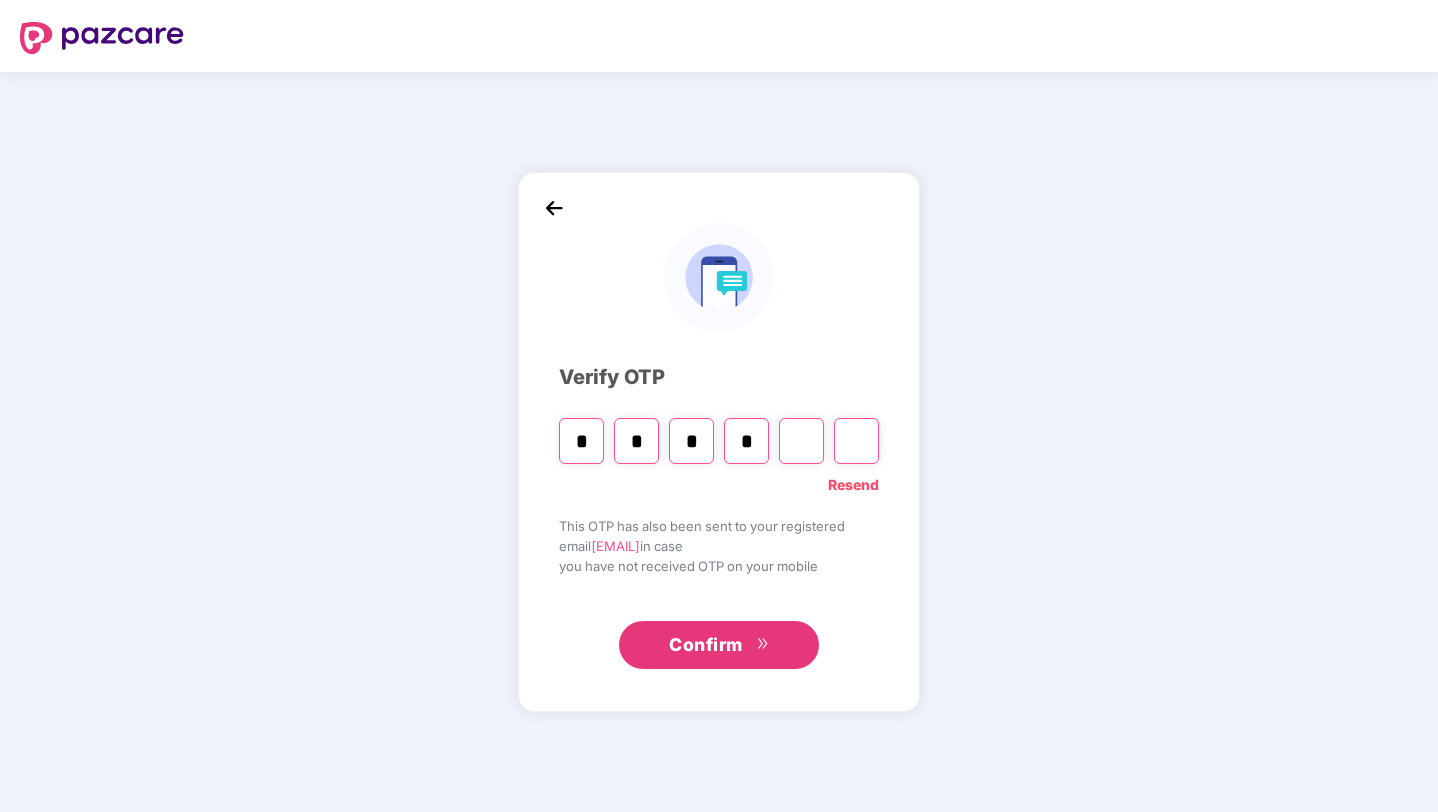 type on "*" 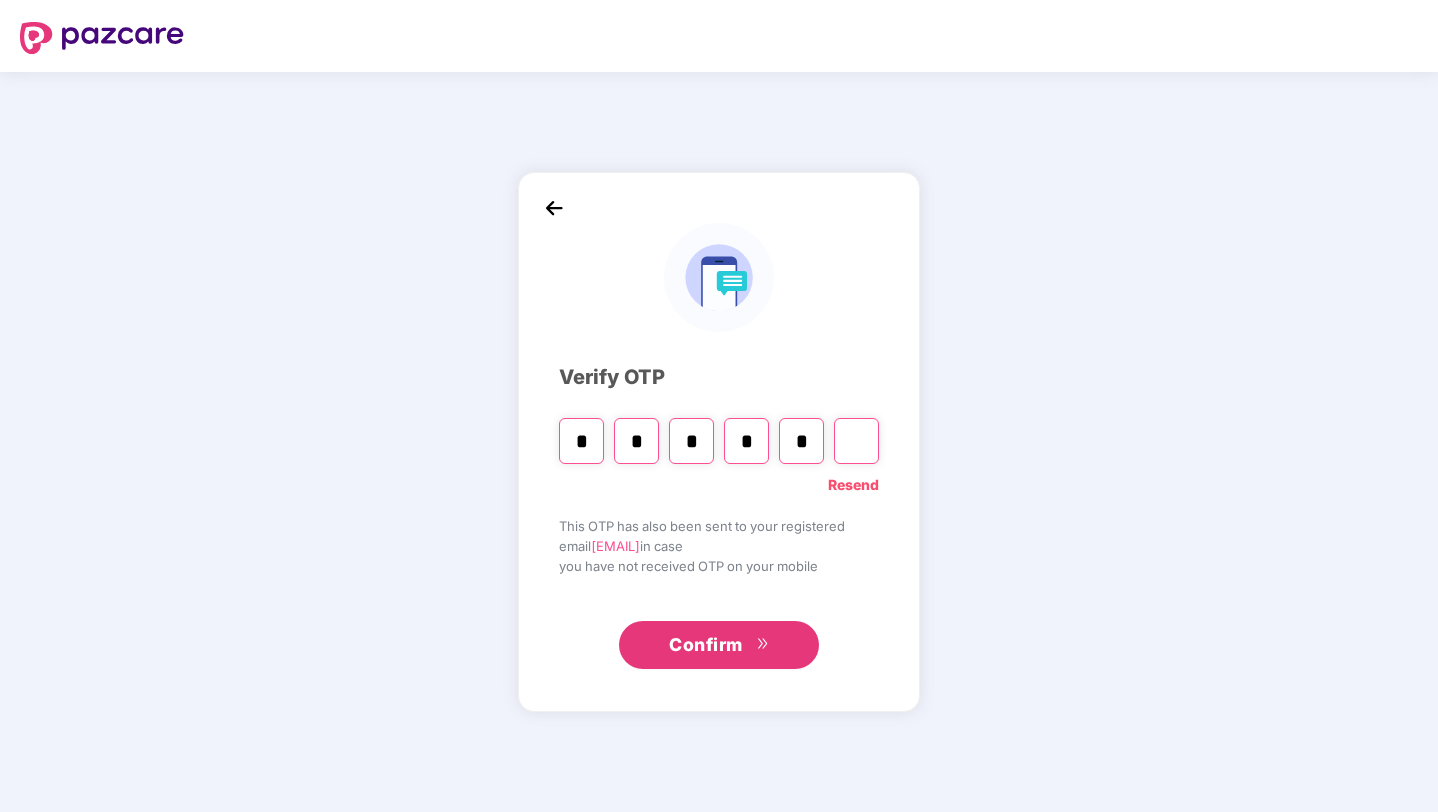 type on "*" 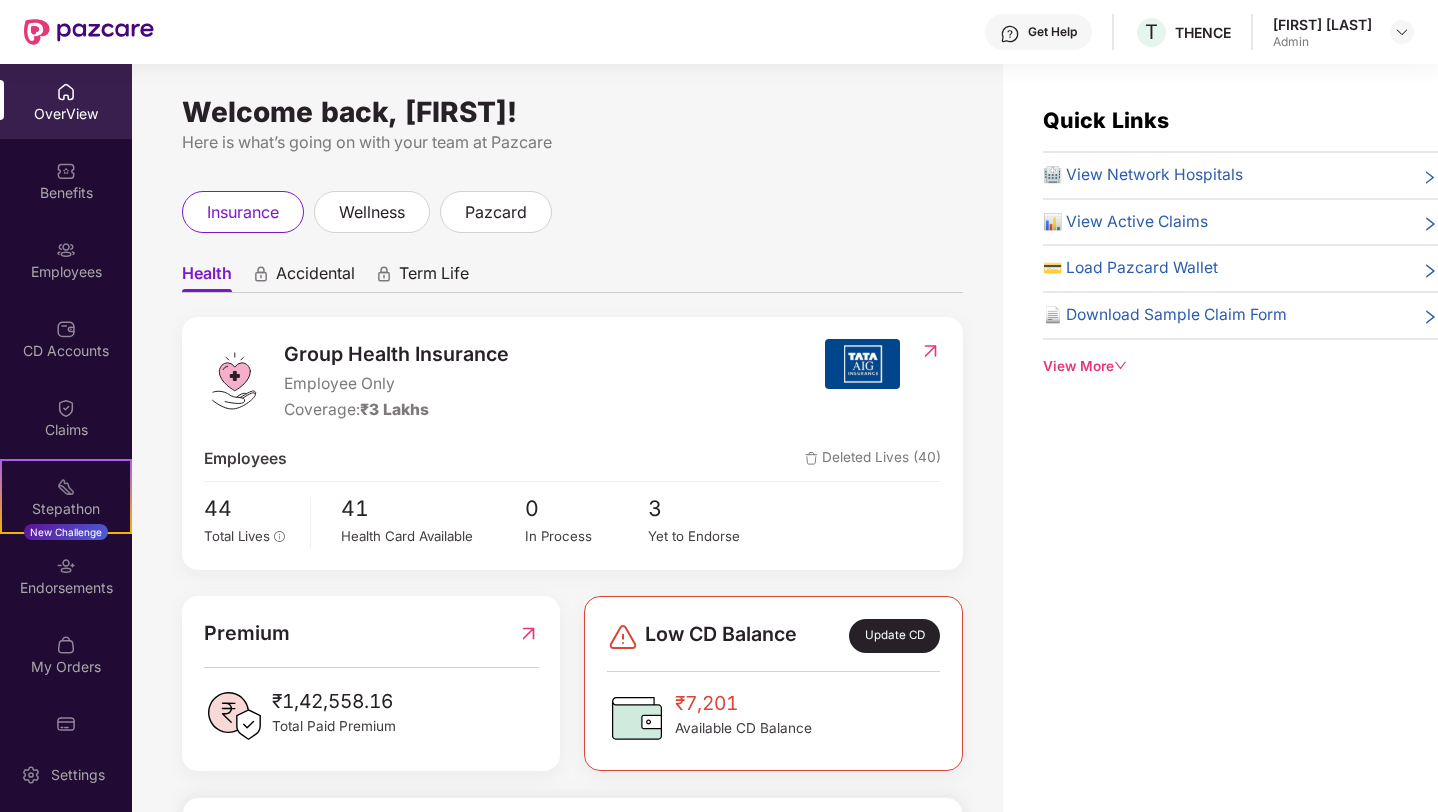 click on "OverView Benefits Employees CD Accounts Claims Stepathon New Challenge Endorsements My Orders Pazcard" at bounding box center (66, 400) 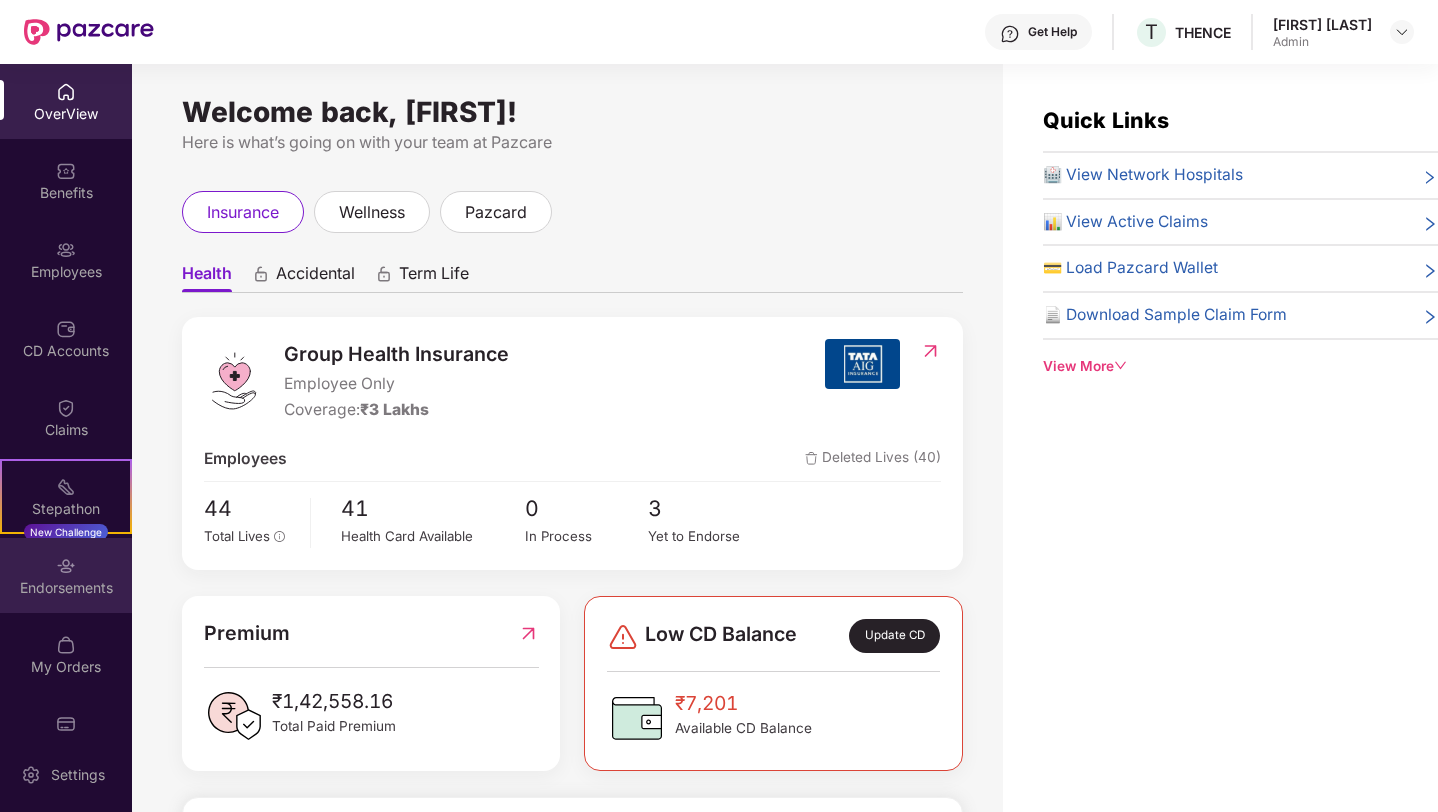 click on "Endorsements" at bounding box center (66, 575) 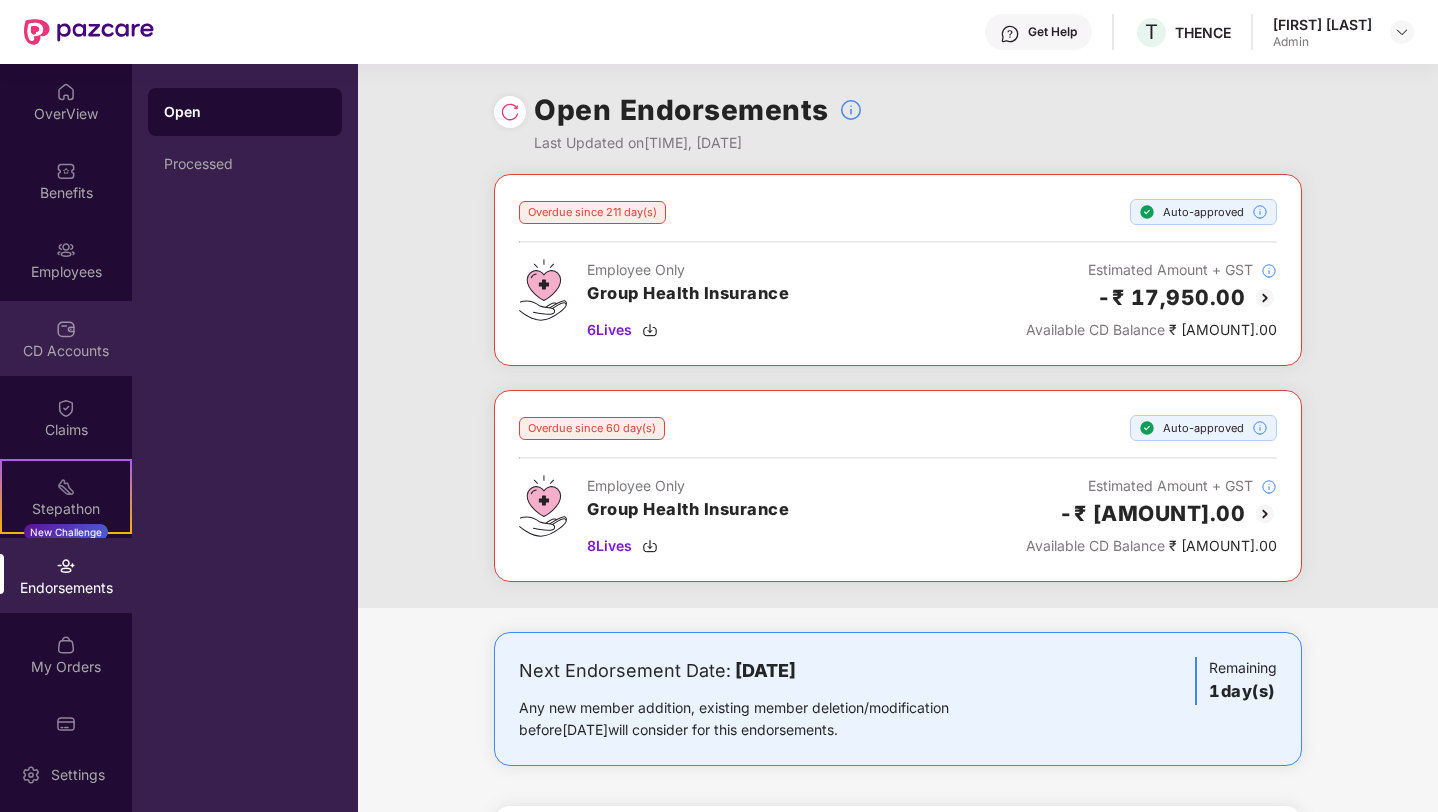 click on "CD Accounts" at bounding box center [66, 338] 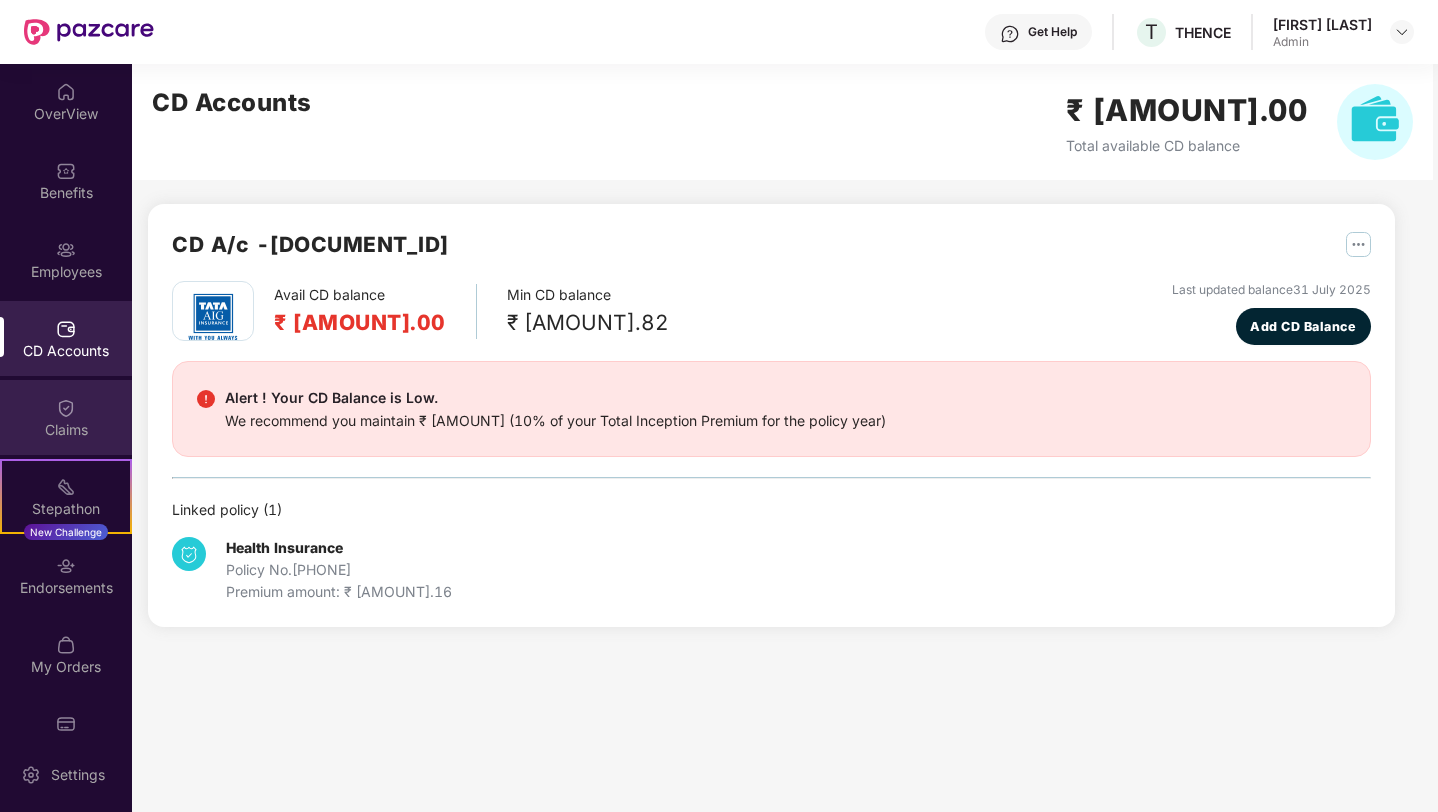 click at bounding box center (66, 408) 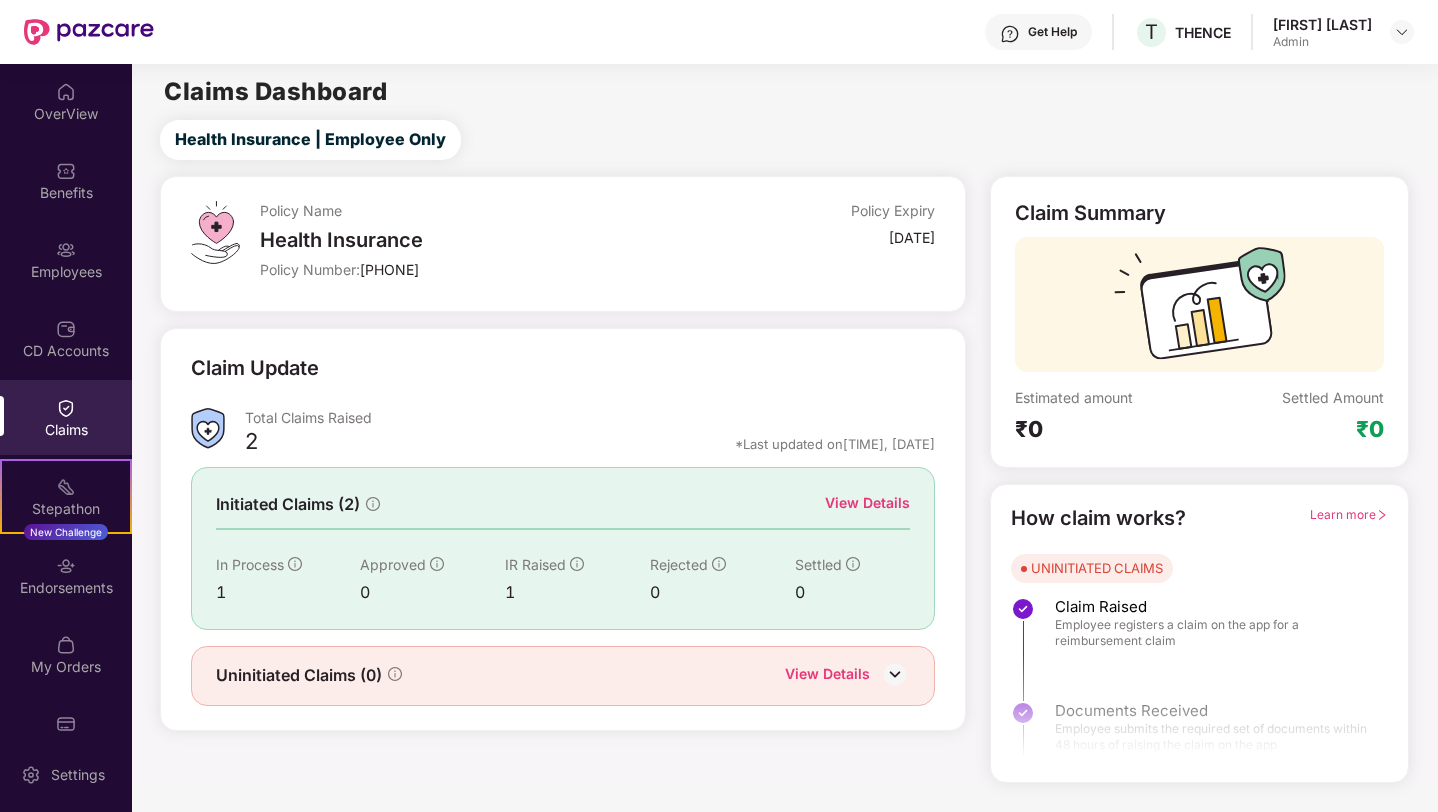 click on "Benefits" at bounding box center [66, 180] 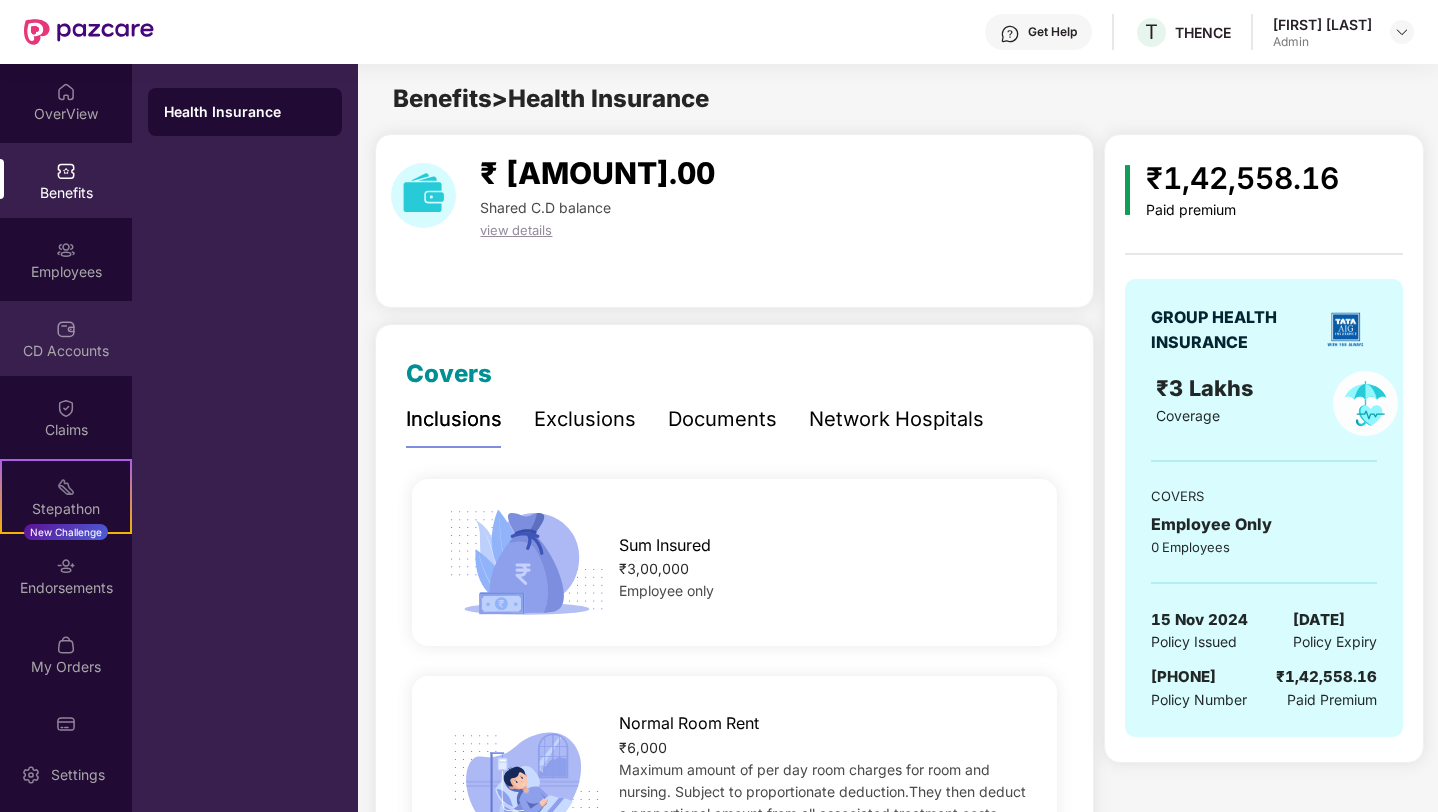 click on "CD Accounts" at bounding box center (66, 338) 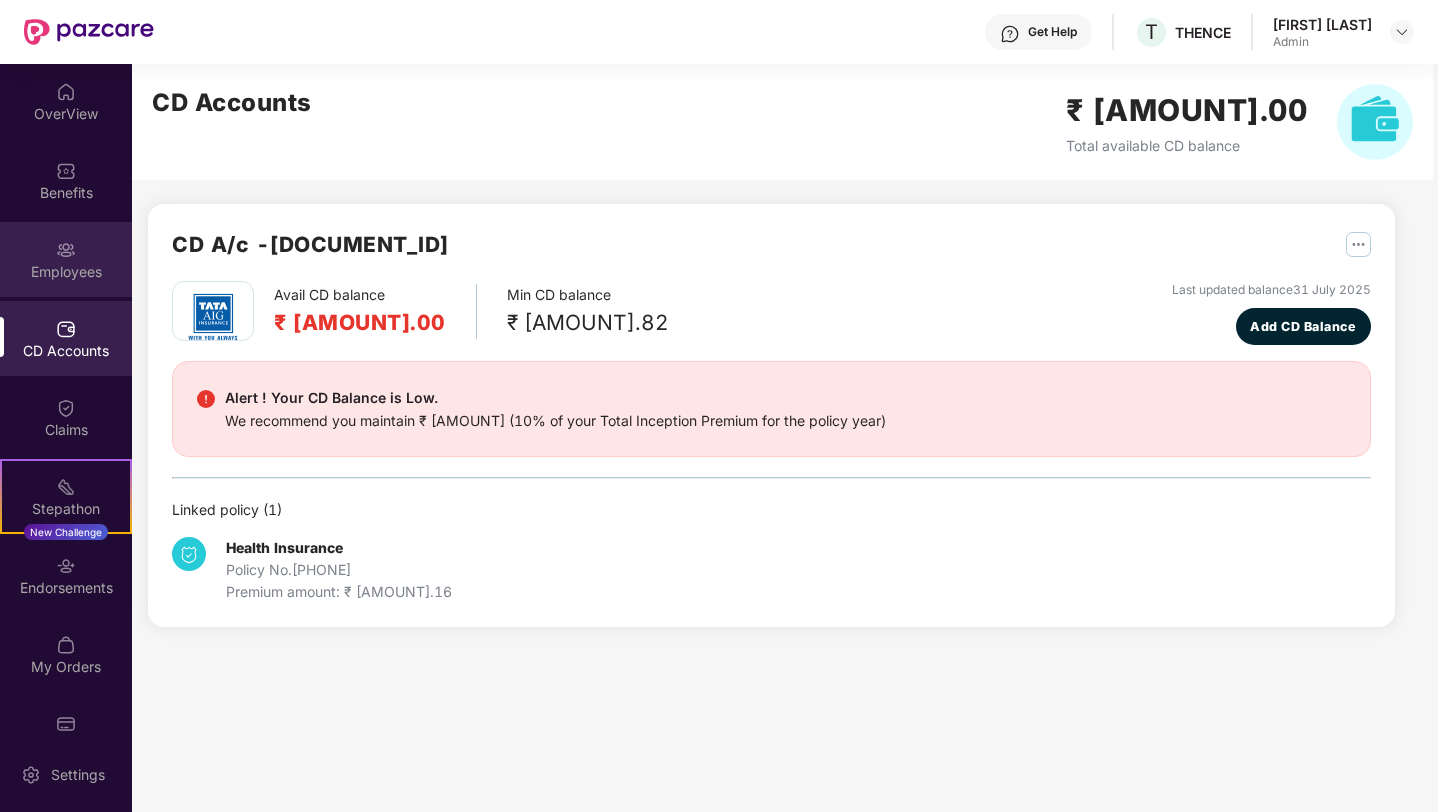 scroll, scrollTop: 38, scrollLeft: 0, axis: vertical 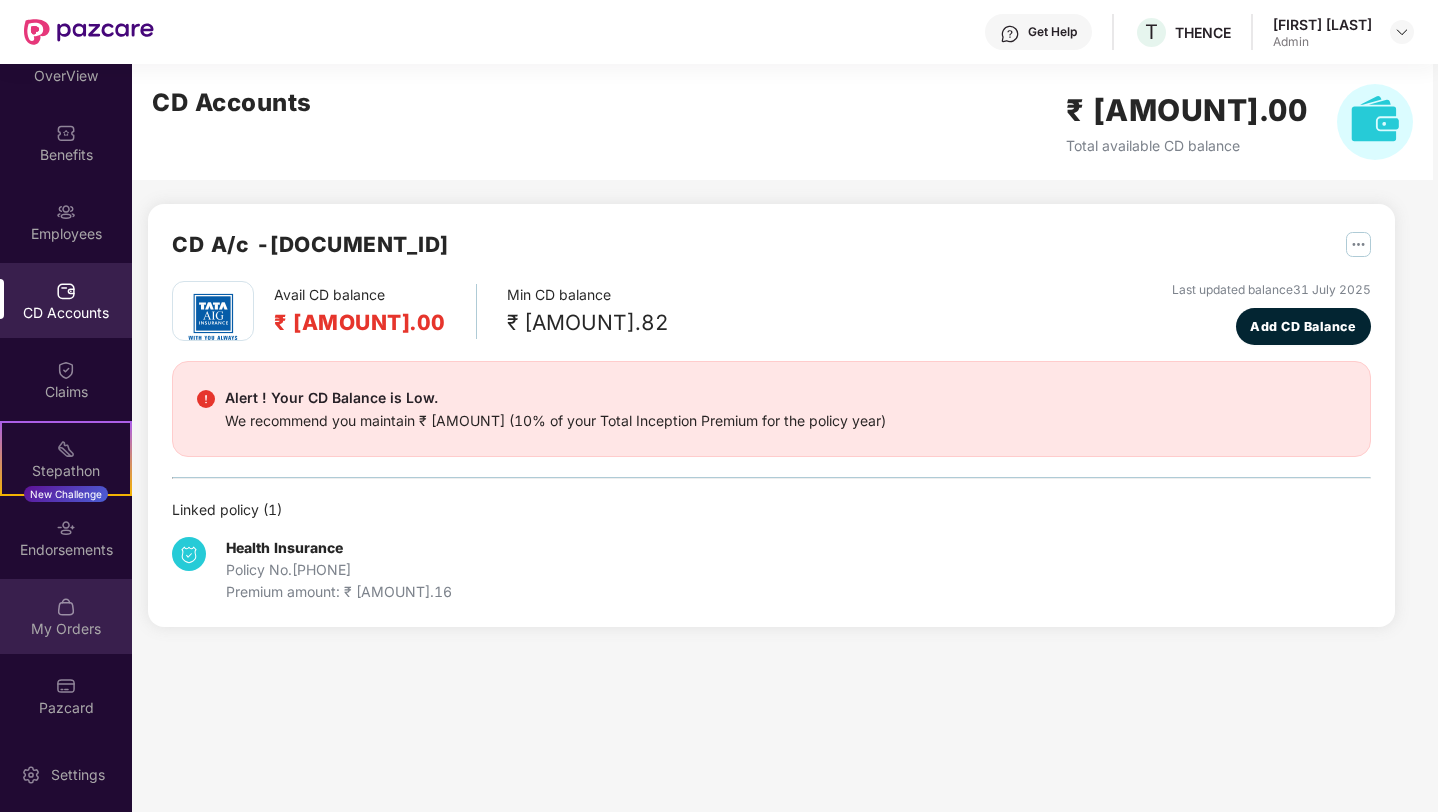 click on "My Orders" at bounding box center [66, 629] 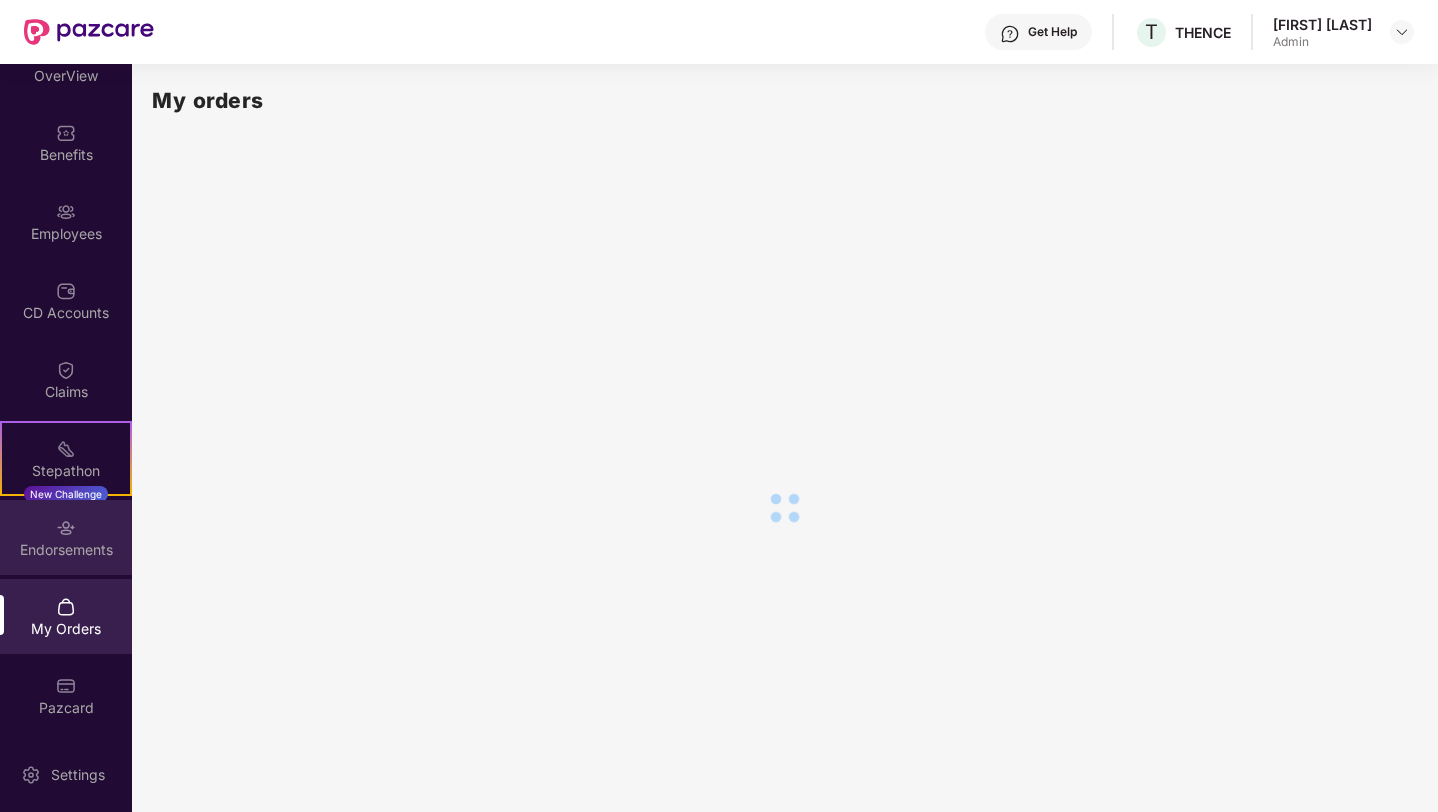 click on "Endorsements" at bounding box center [66, 550] 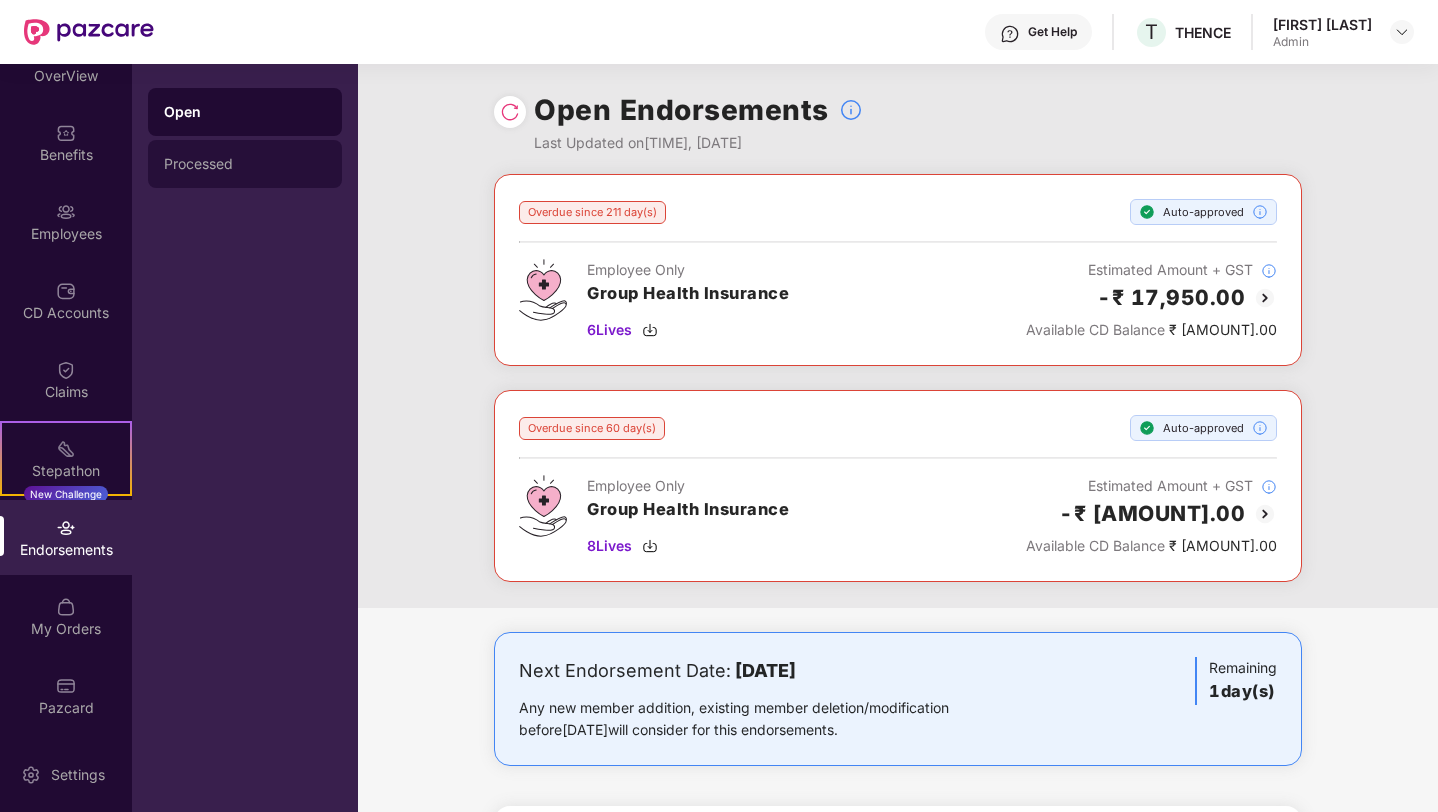 click on "Processed" at bounding box center (245, 164) 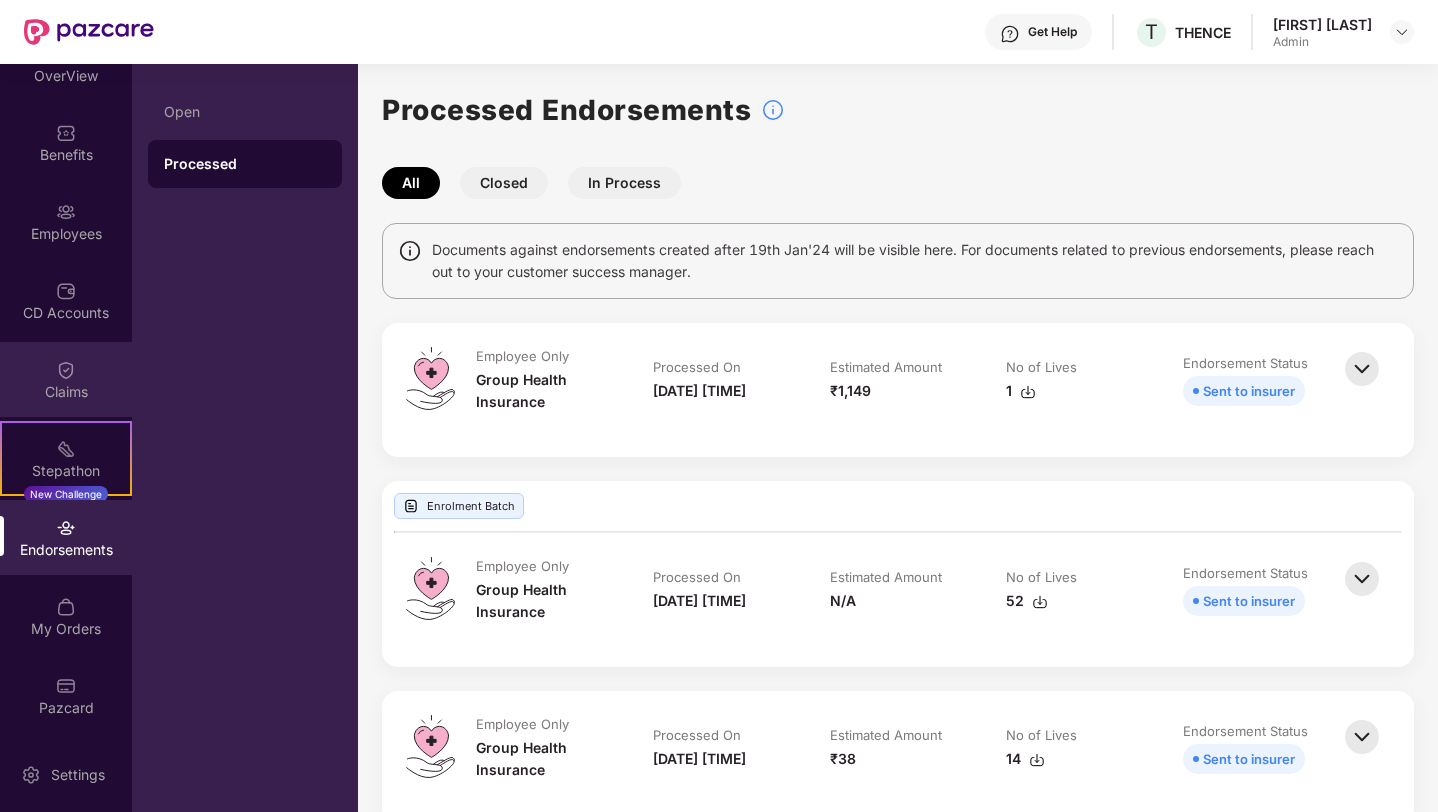 click on "Claims" at bounding box center [66, 392] 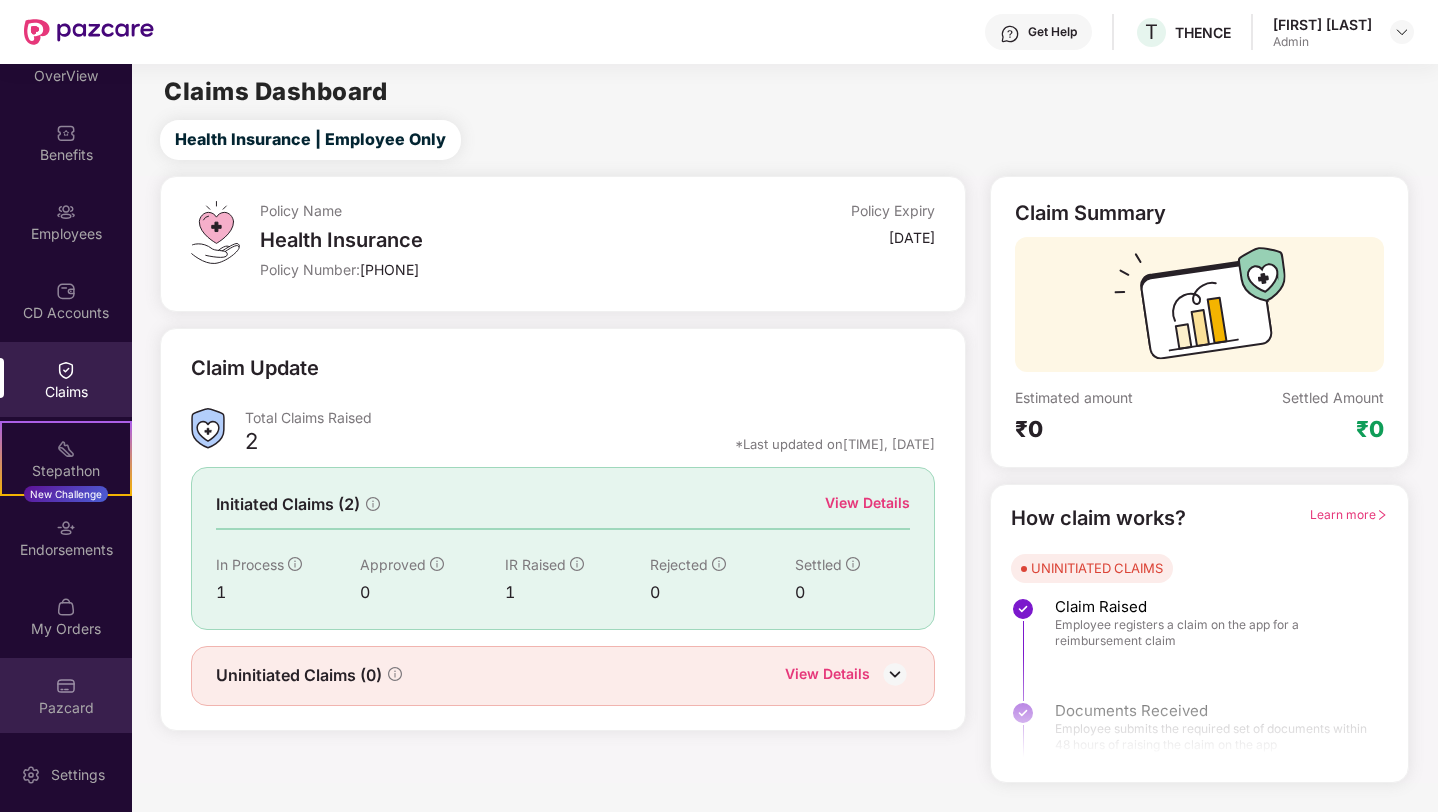 click on "Pazcard" at bounding box center [66, 695] 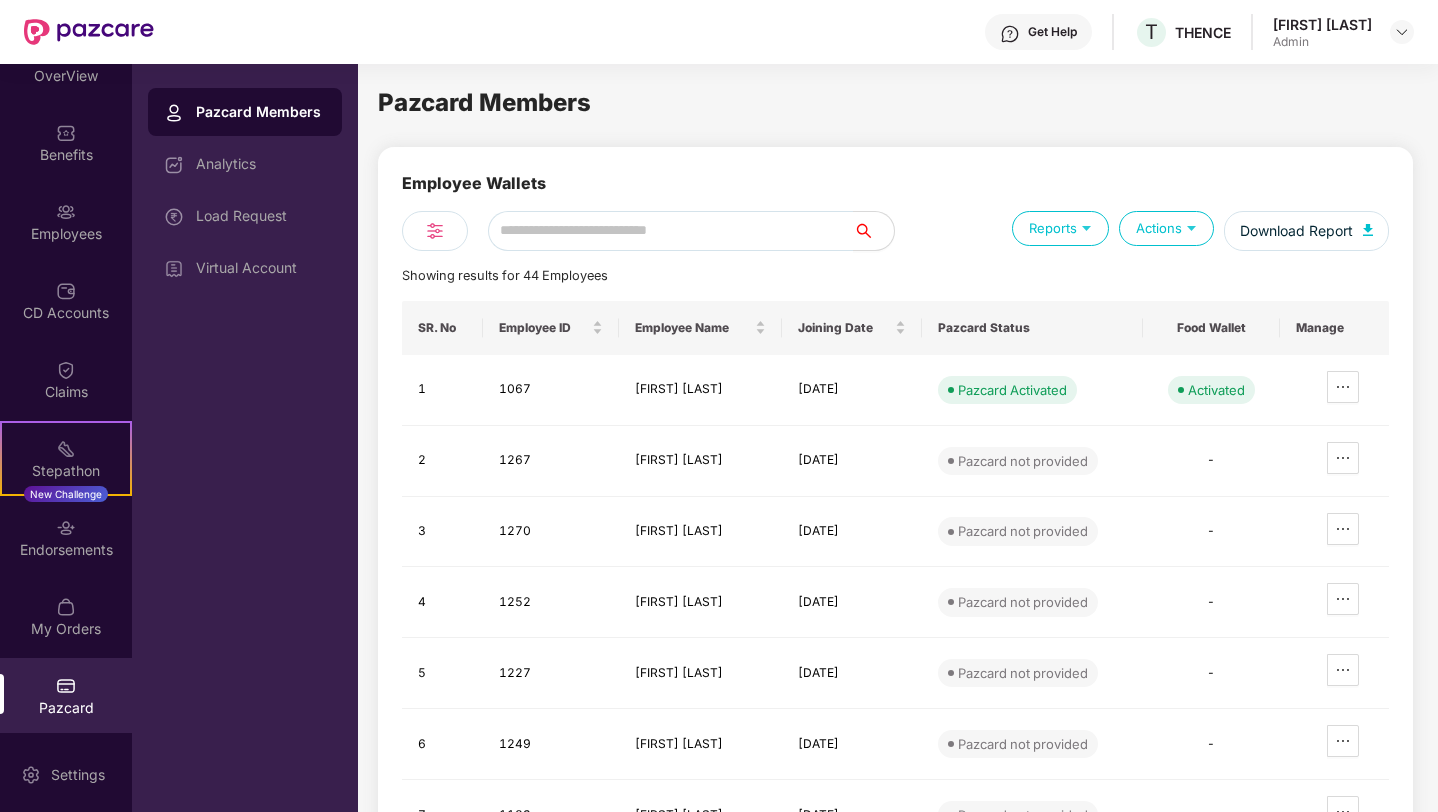 click on "Pazcard Members" at bounding box center (261, 112) 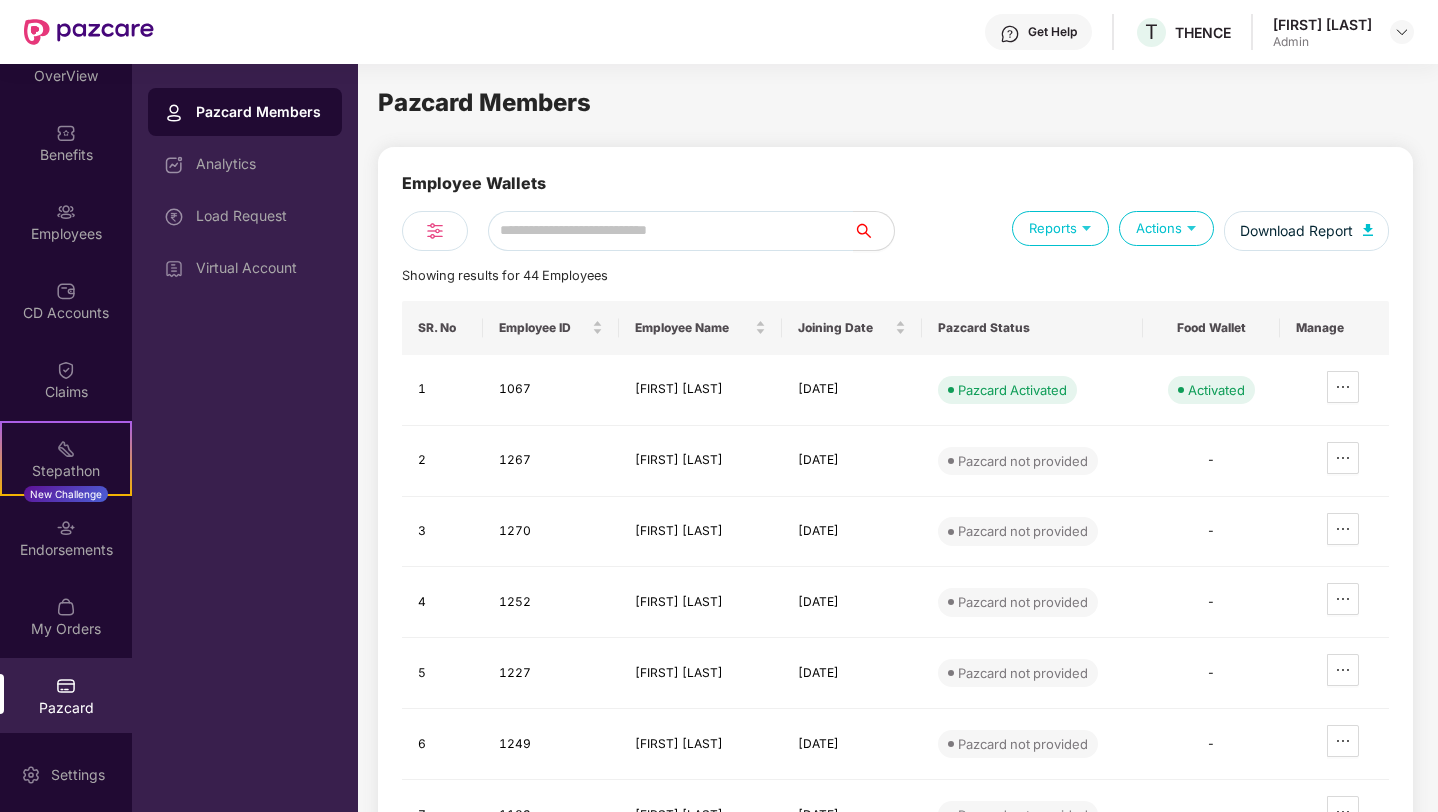 click at bounding box center [435, 231] 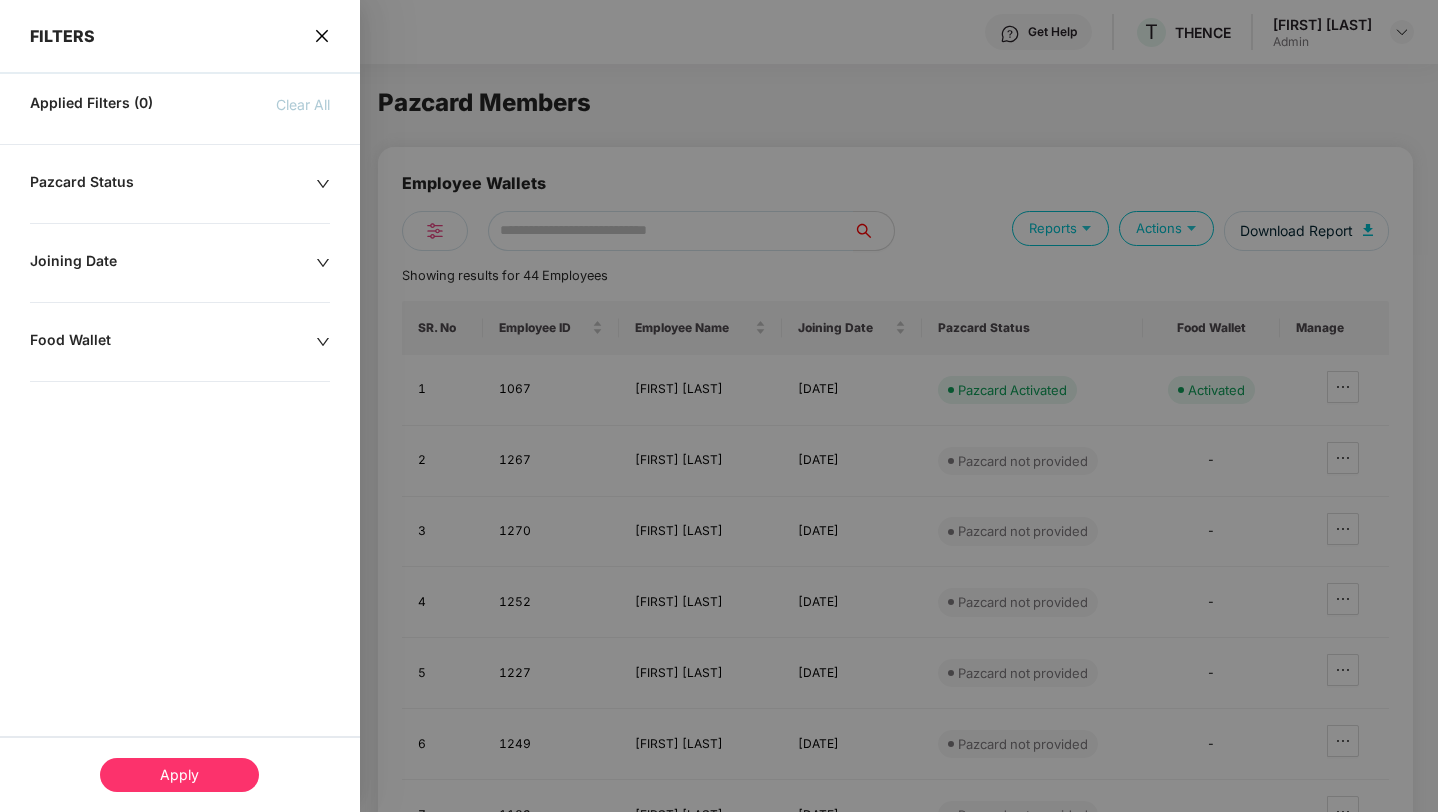 click on "Food Wallet" at bounding box center (173, 342) 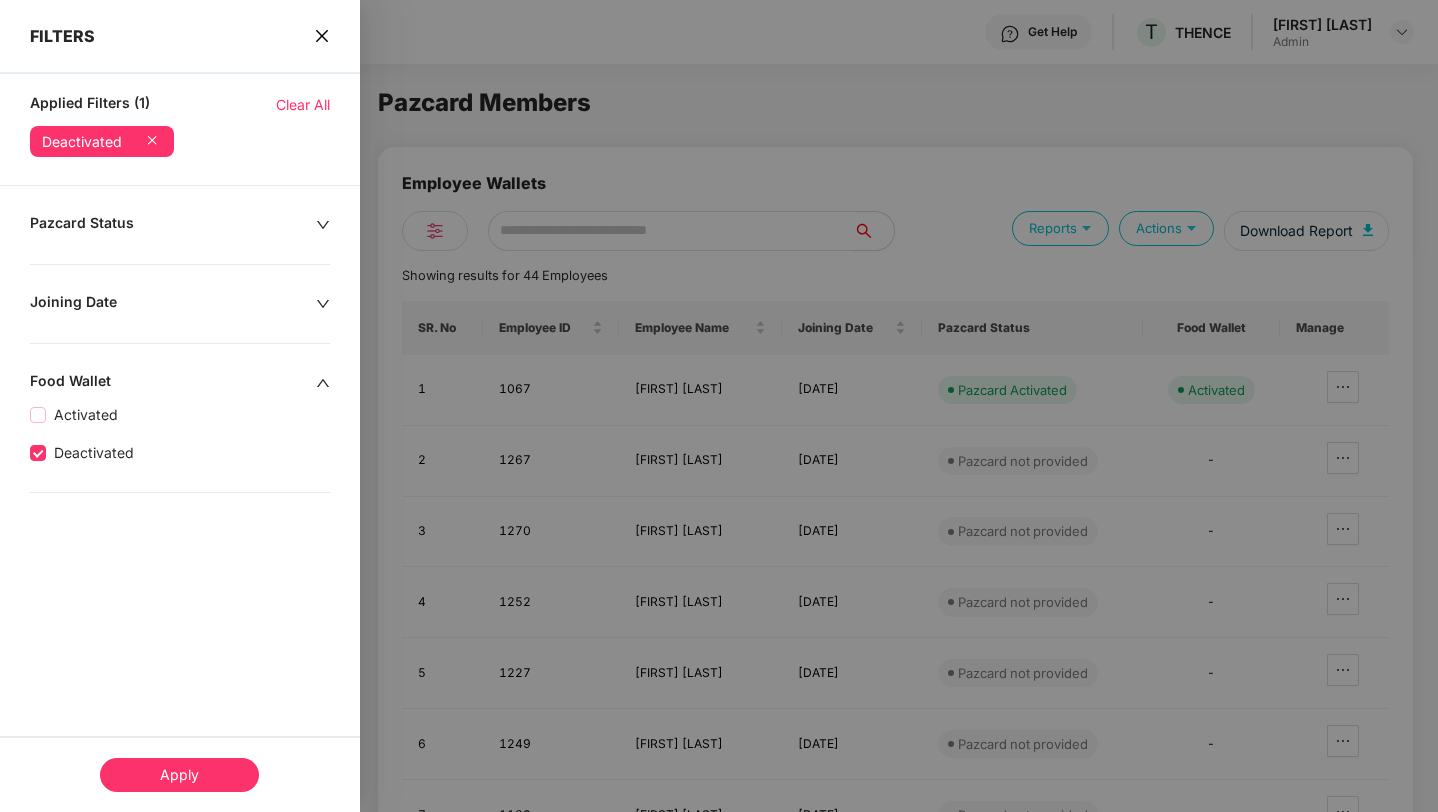 click on "Apply" at bounding box center [179, 775] 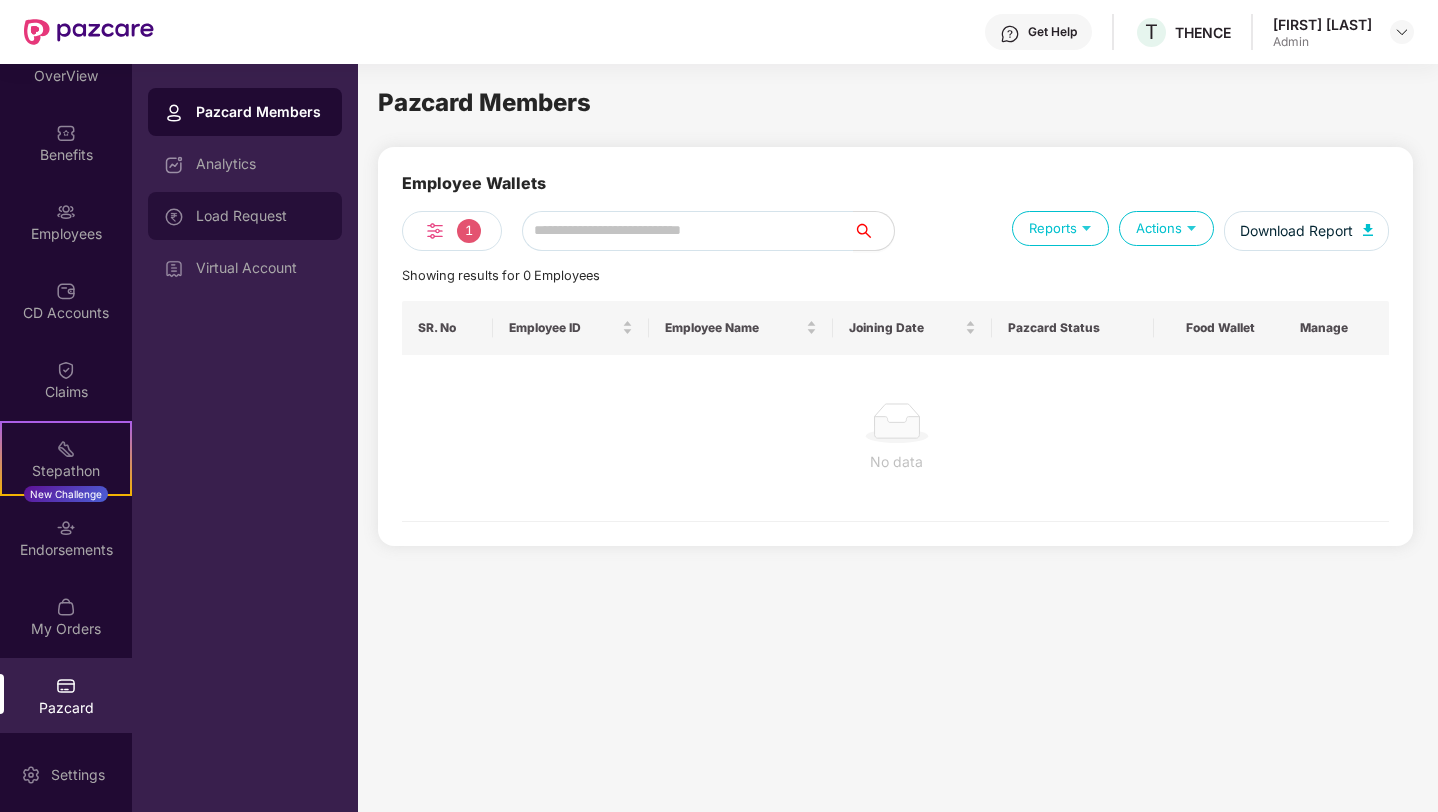 click on "Load Request" at bounding box center [245, 216] 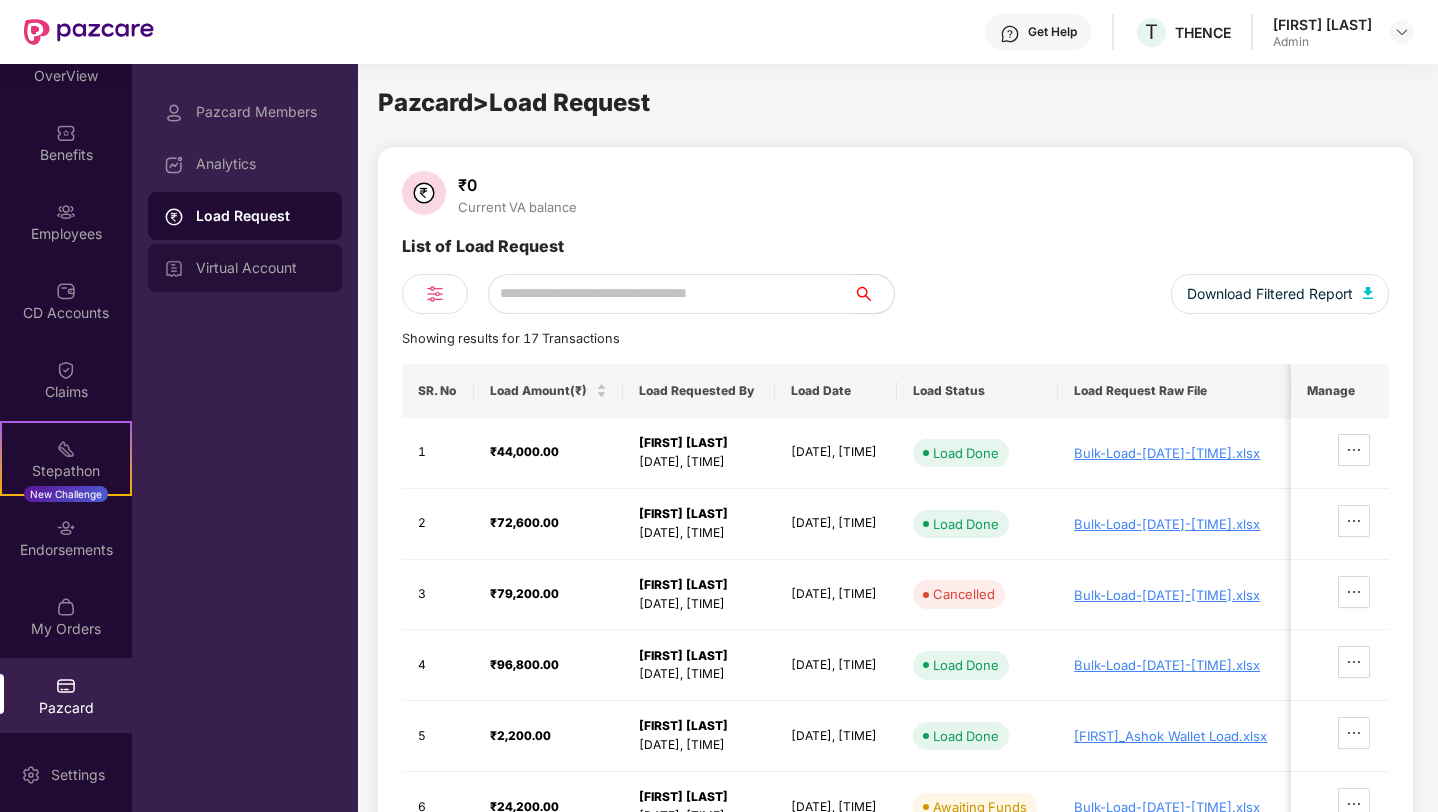 click on "Virtual Account" at bounding box center (245, 268) 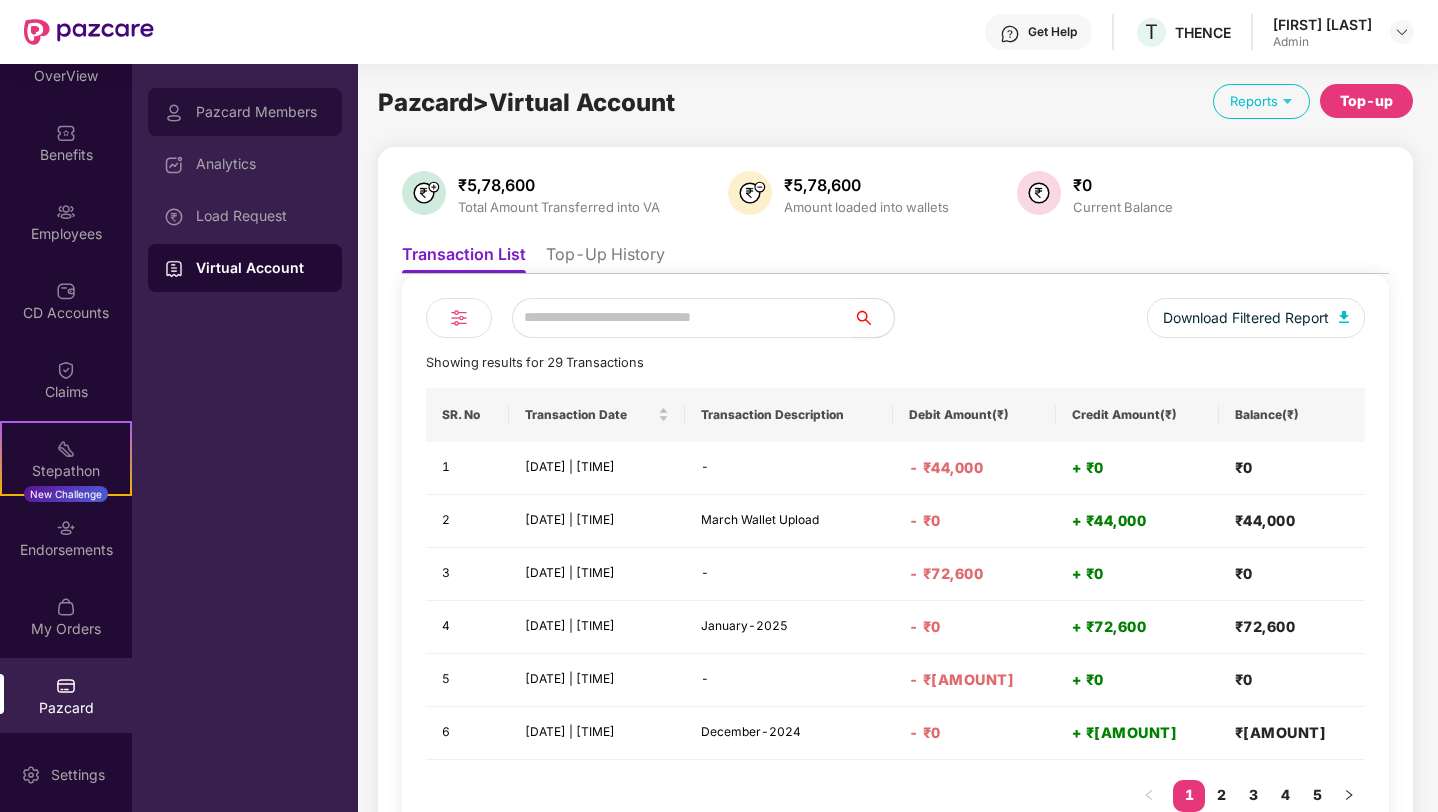 click on "Pazcard Members" at bounding box center [245, 112] 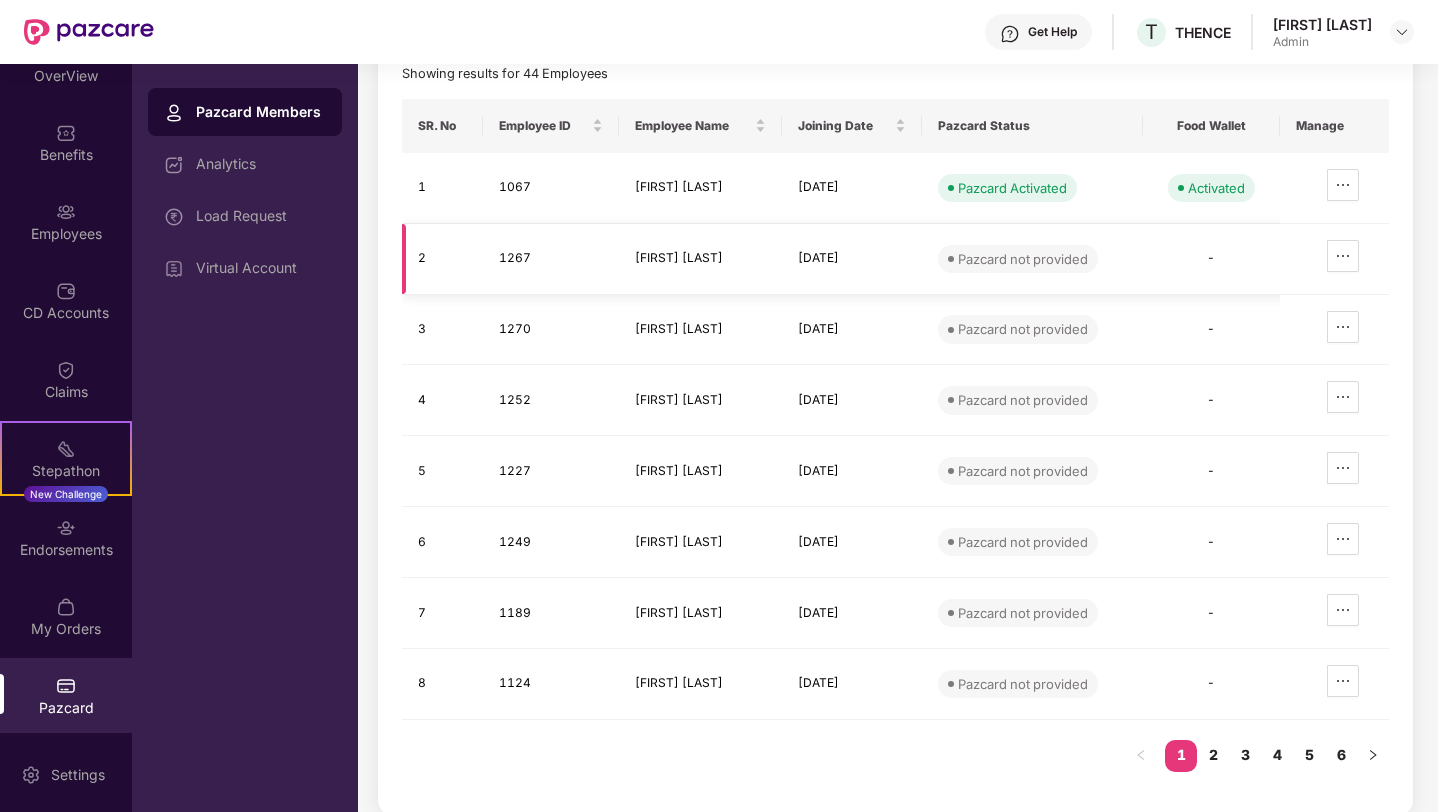 scroll, scrollTop: 0, scrollLeft: 0, axis: both 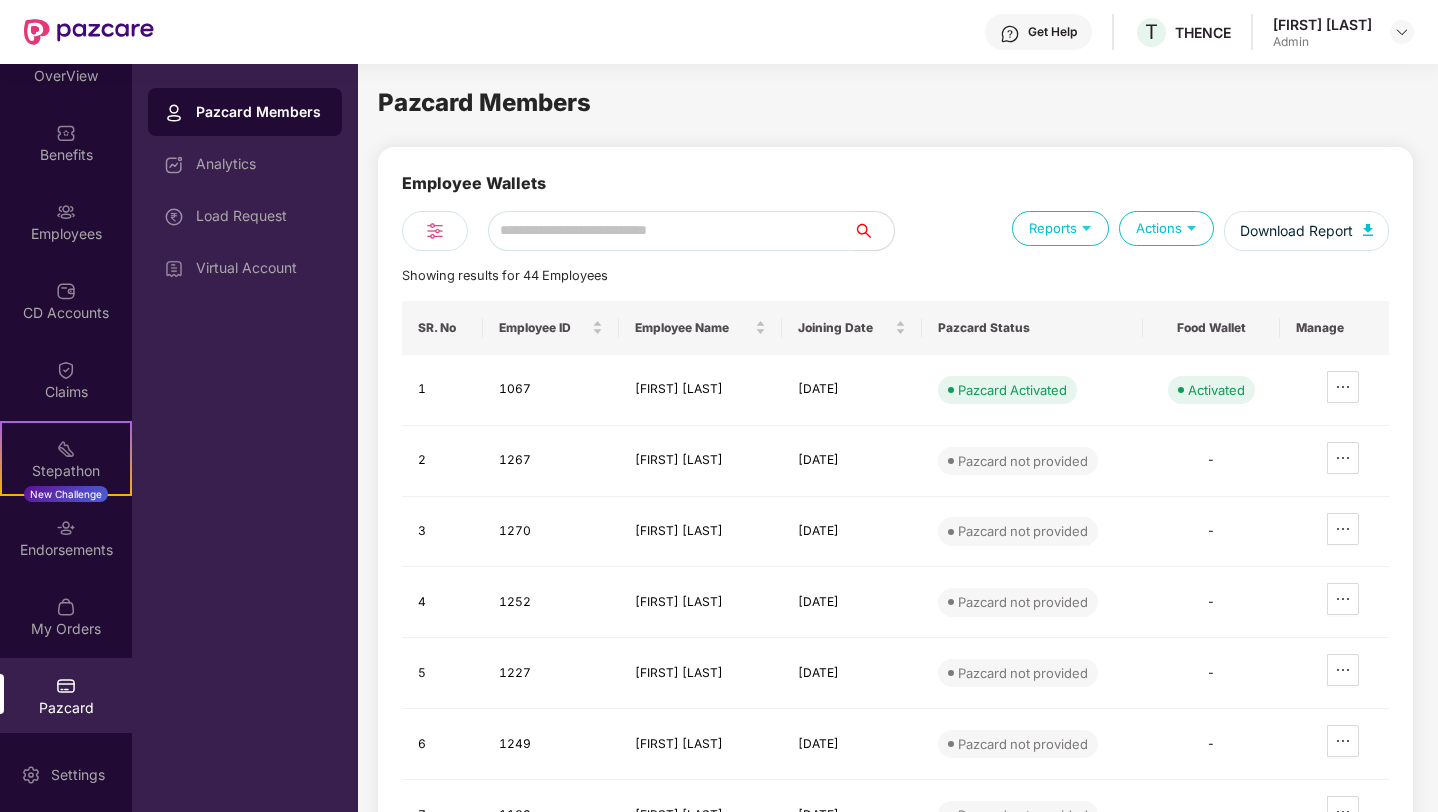 click at bounding box center [671, 231] 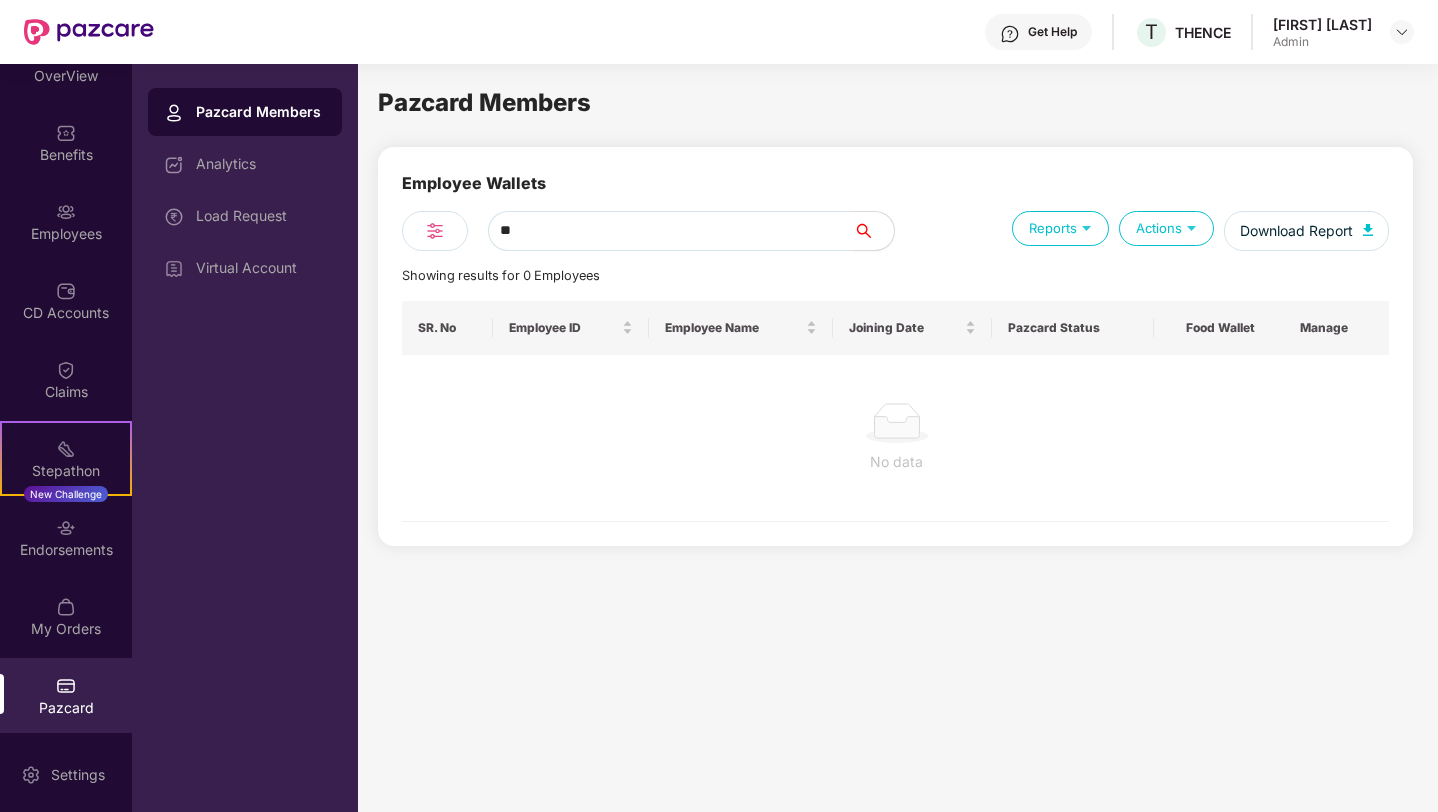 type on "*" 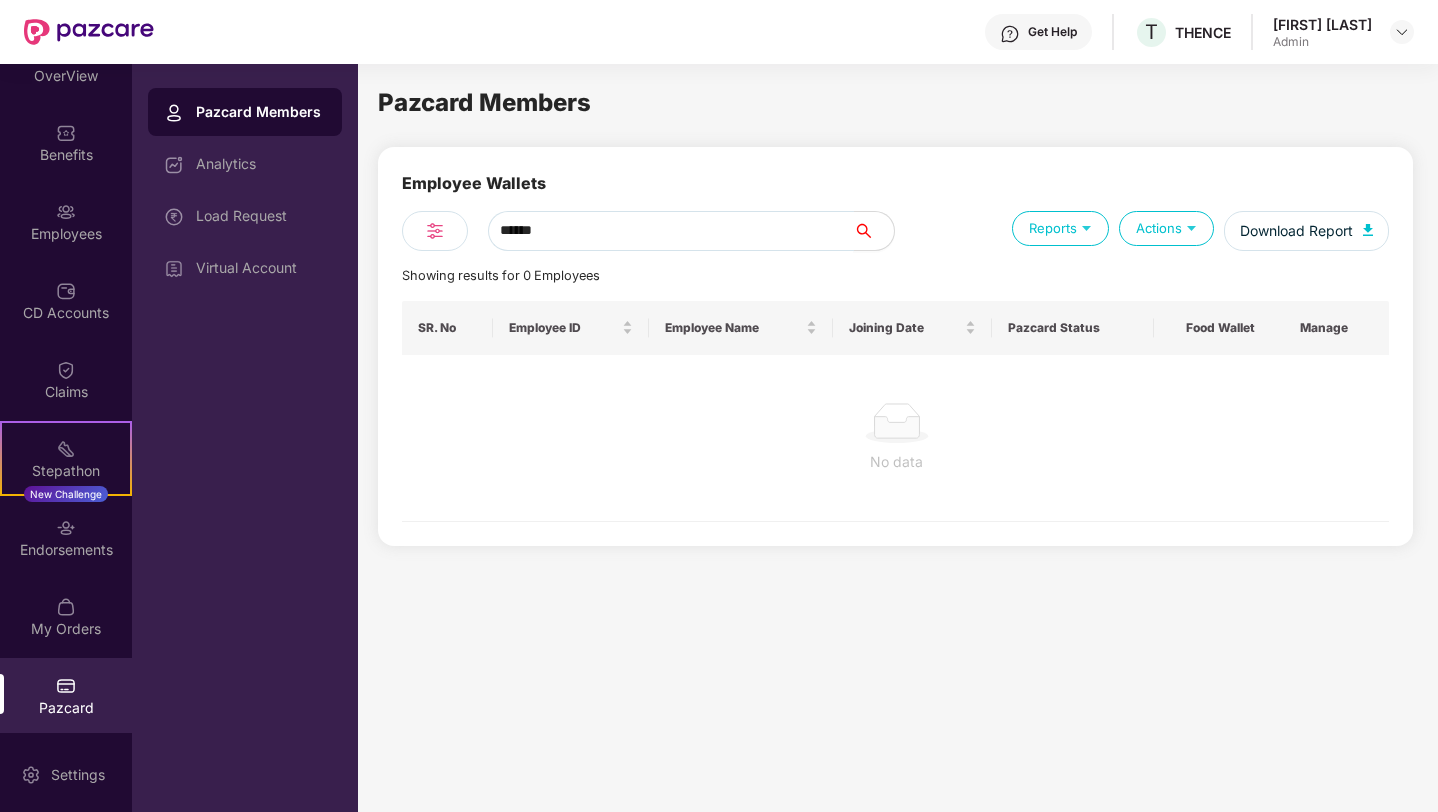 type on "******" 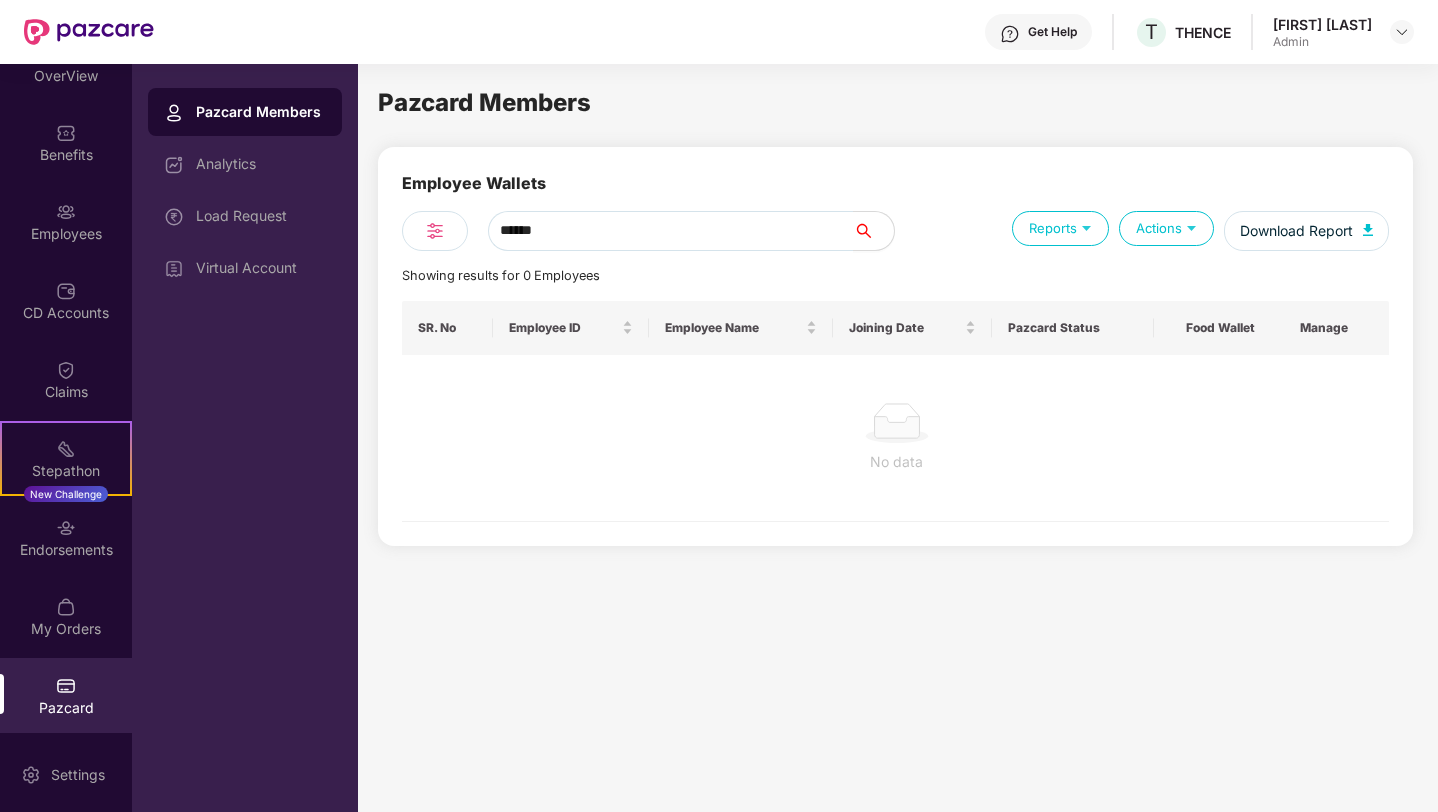 click on "No data" at bounding box center [896, 462] 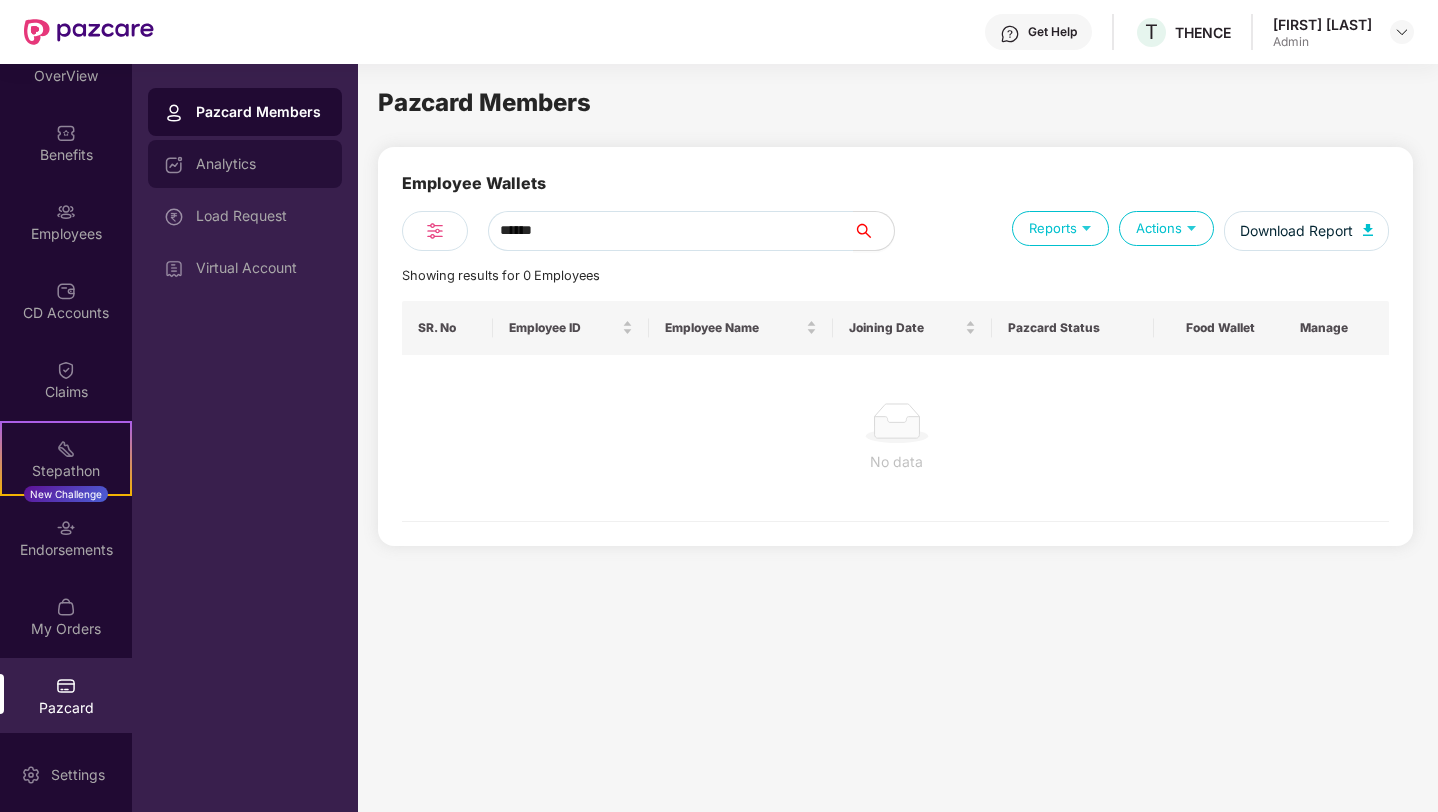 click on "Analytics" at bounding box center [261, 164] 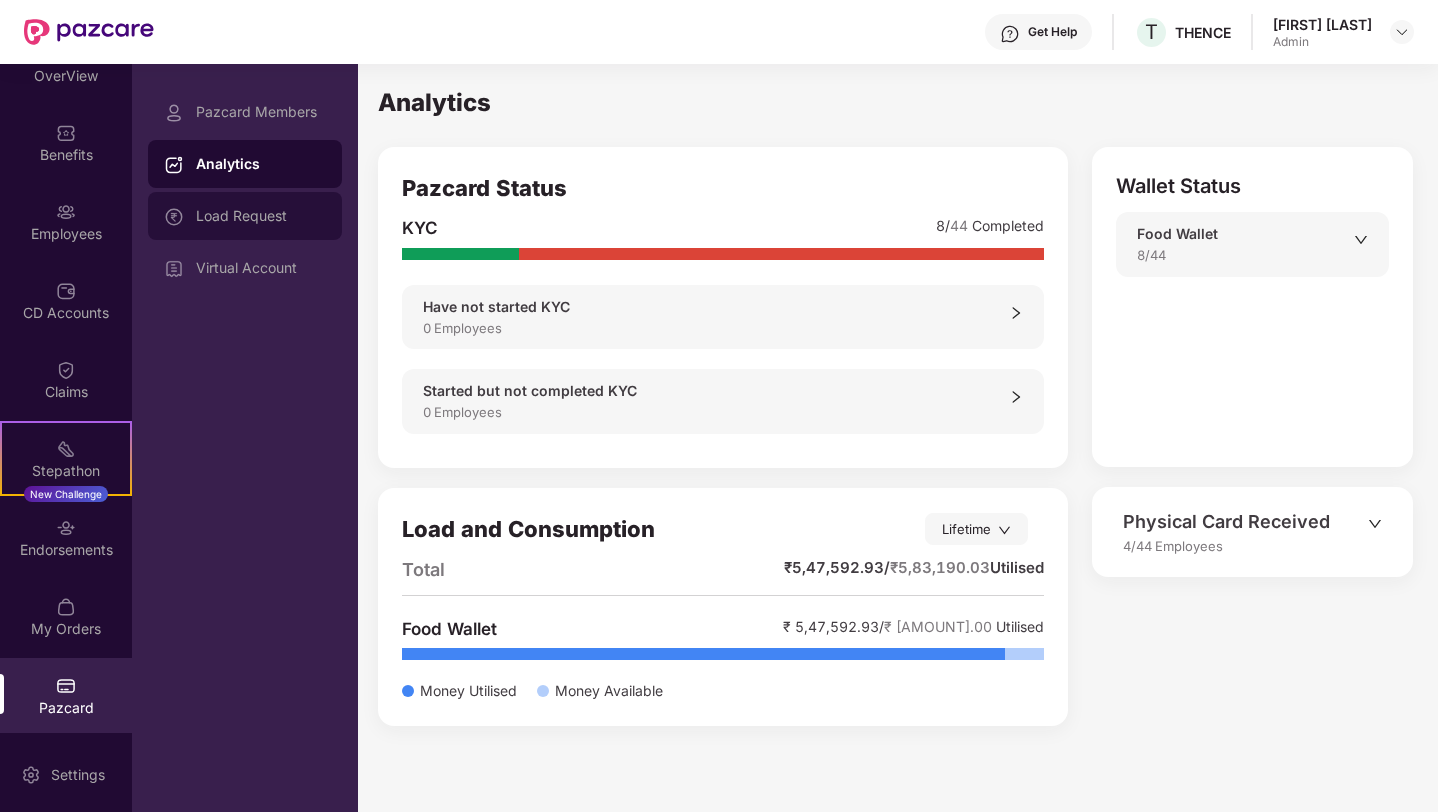 click on "Load Request" at bounding box center [261, 216] 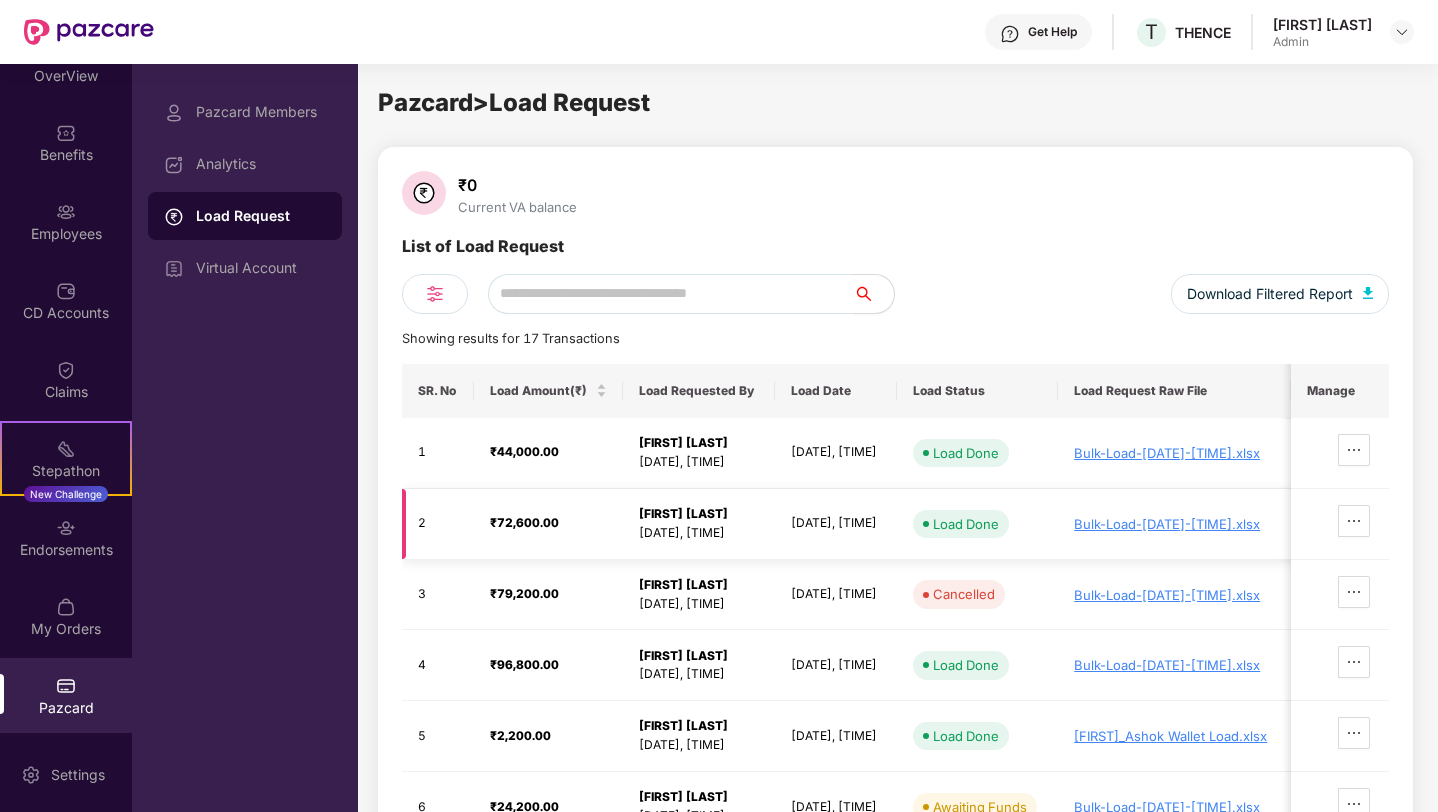 scroll, scrollTop: 0, scrollLeft: 90, axis: horizontal 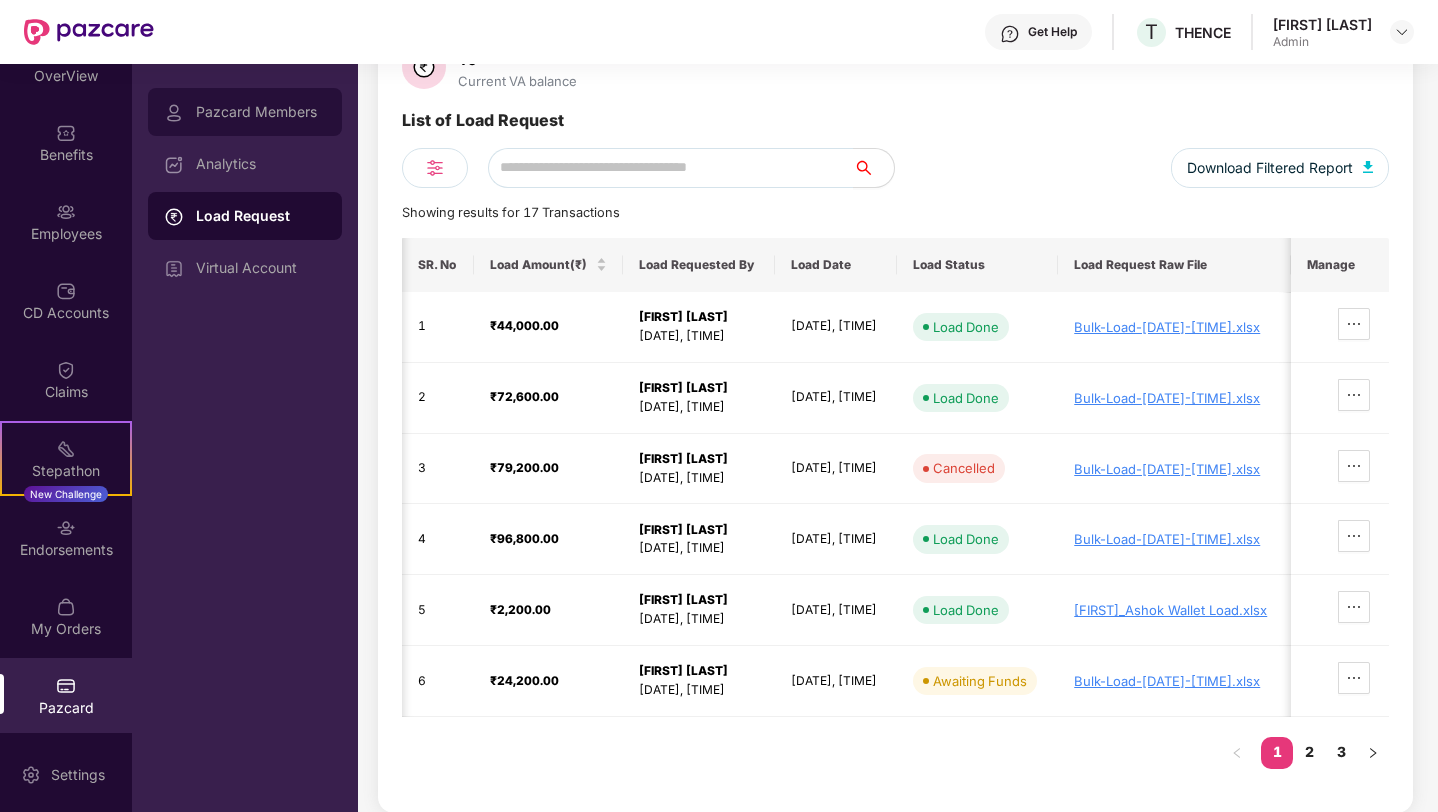 click on "Pazcard Members" at bounding box center [261, 112] 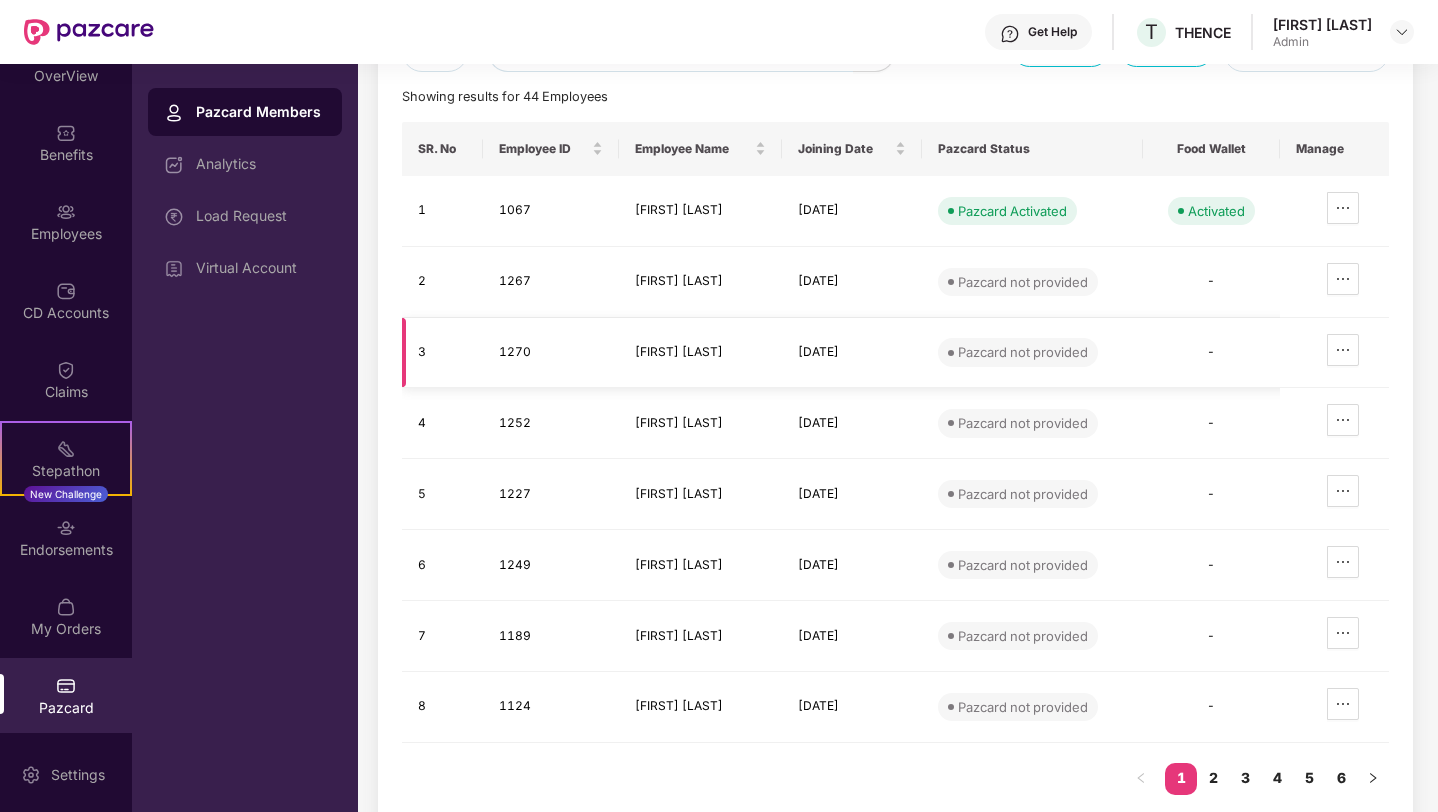 scroll, scrollTop: 202, scrollLeft: 0, axis: vertical 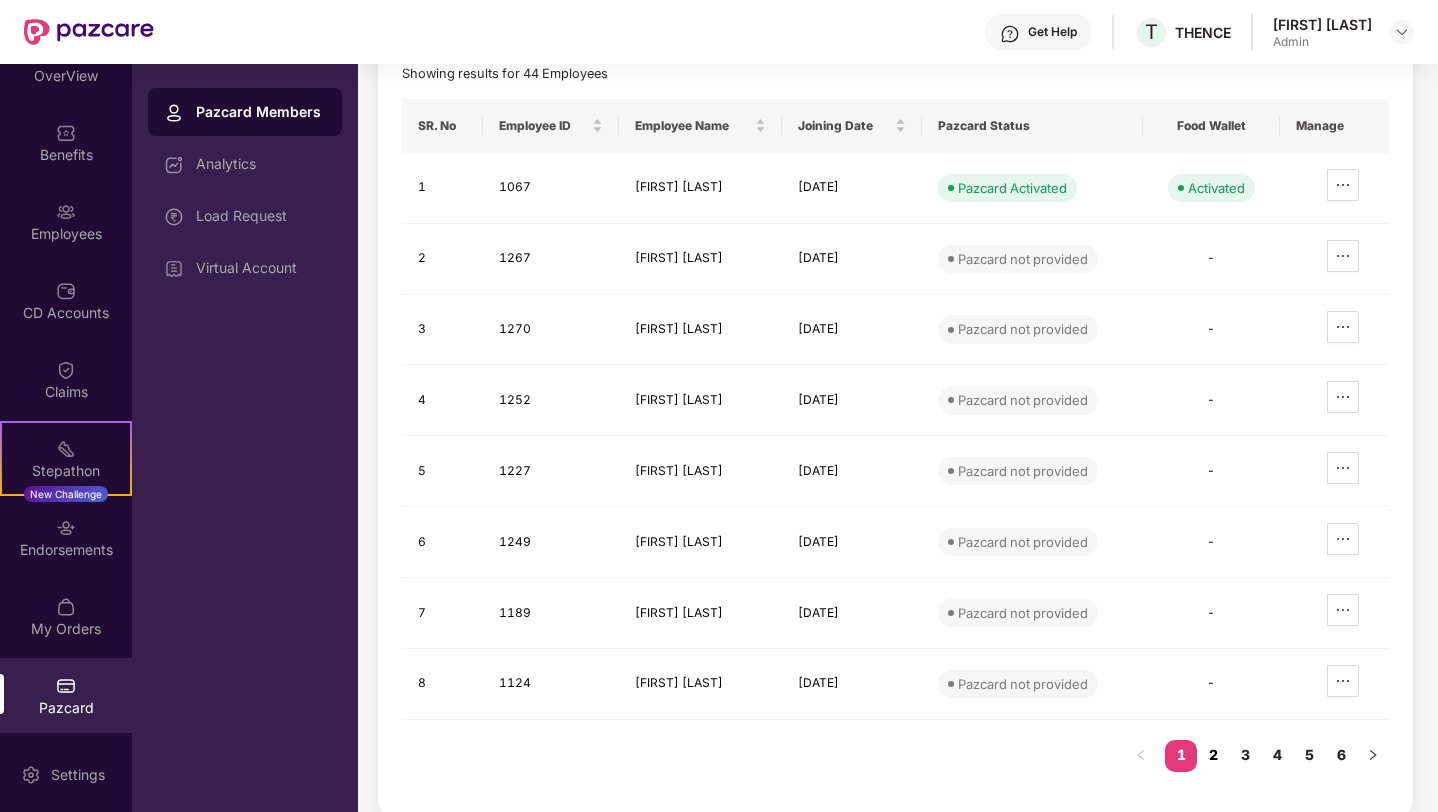 click on "2" at bounding box center (1213, 755) 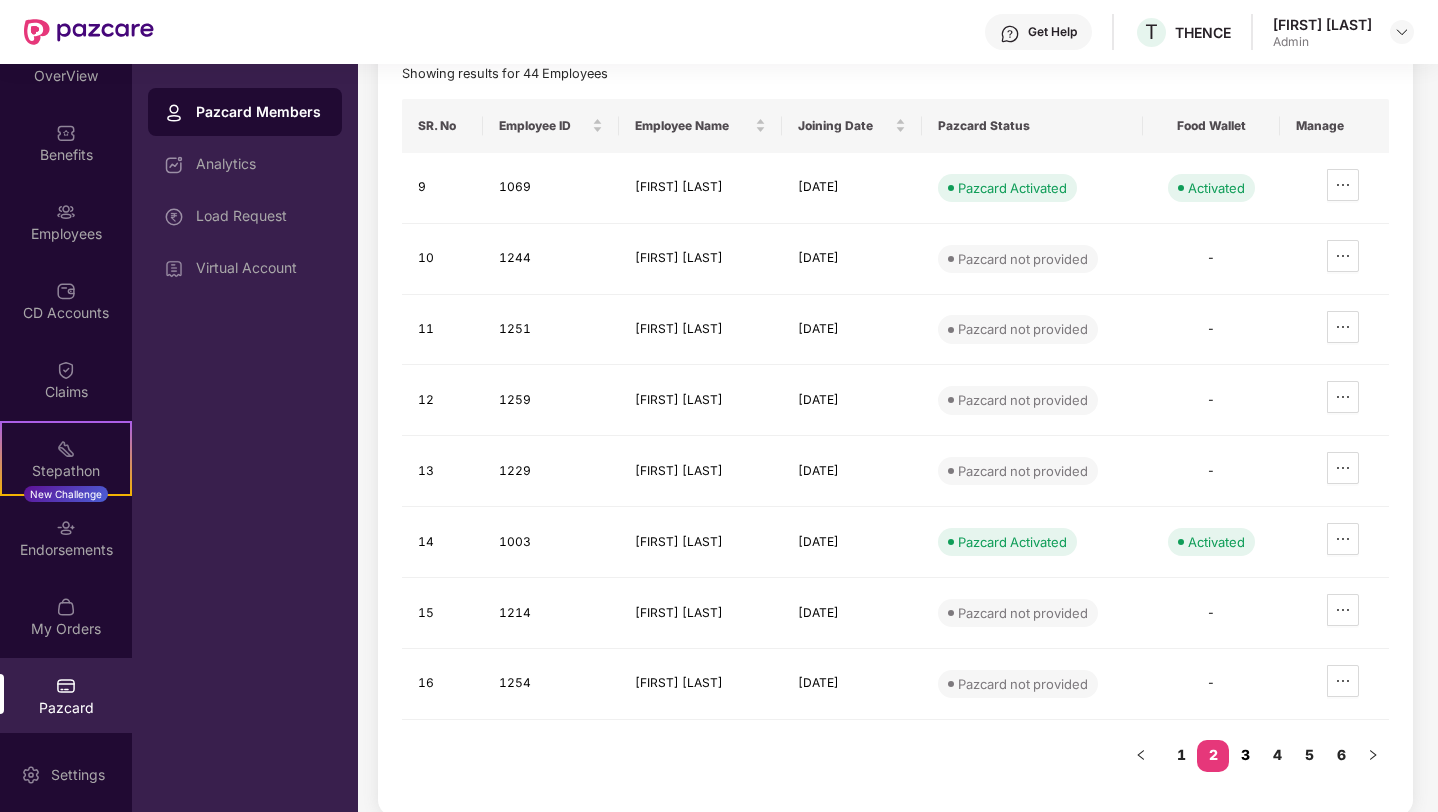 click on "3" at bounding box center (1245, 755) 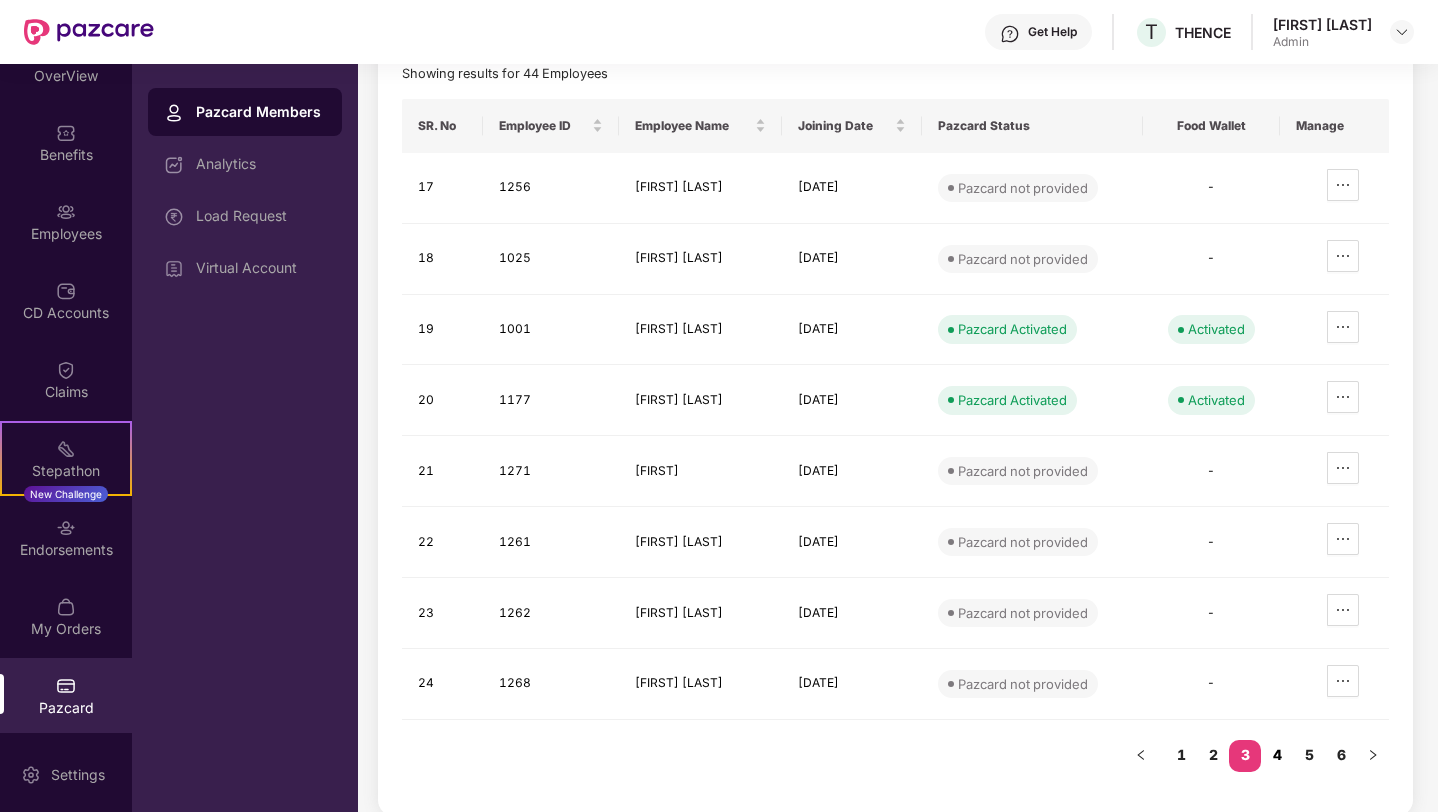 click on "4" at bounding box center [1277, 755] 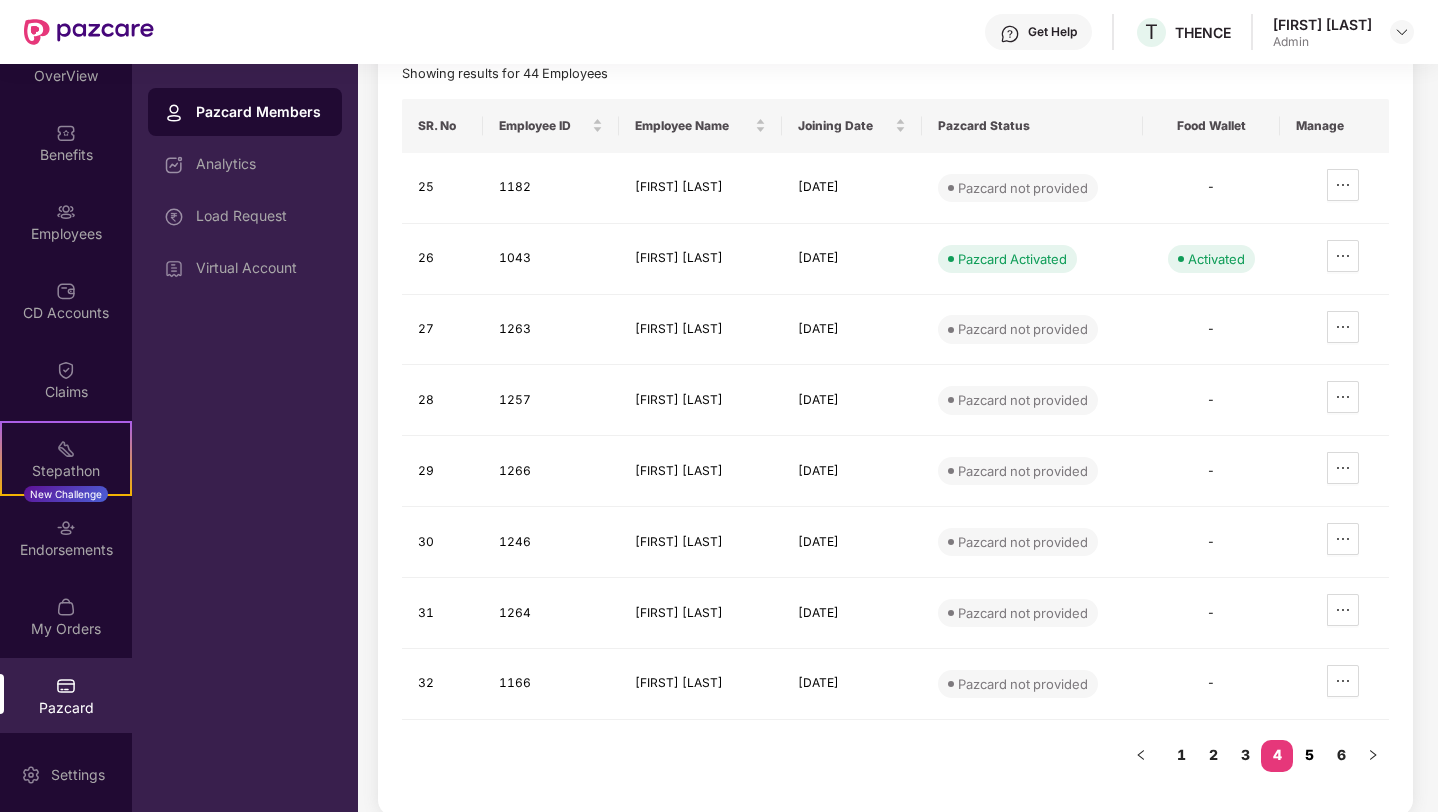 click on "5" at bounding box center [1309, 755] 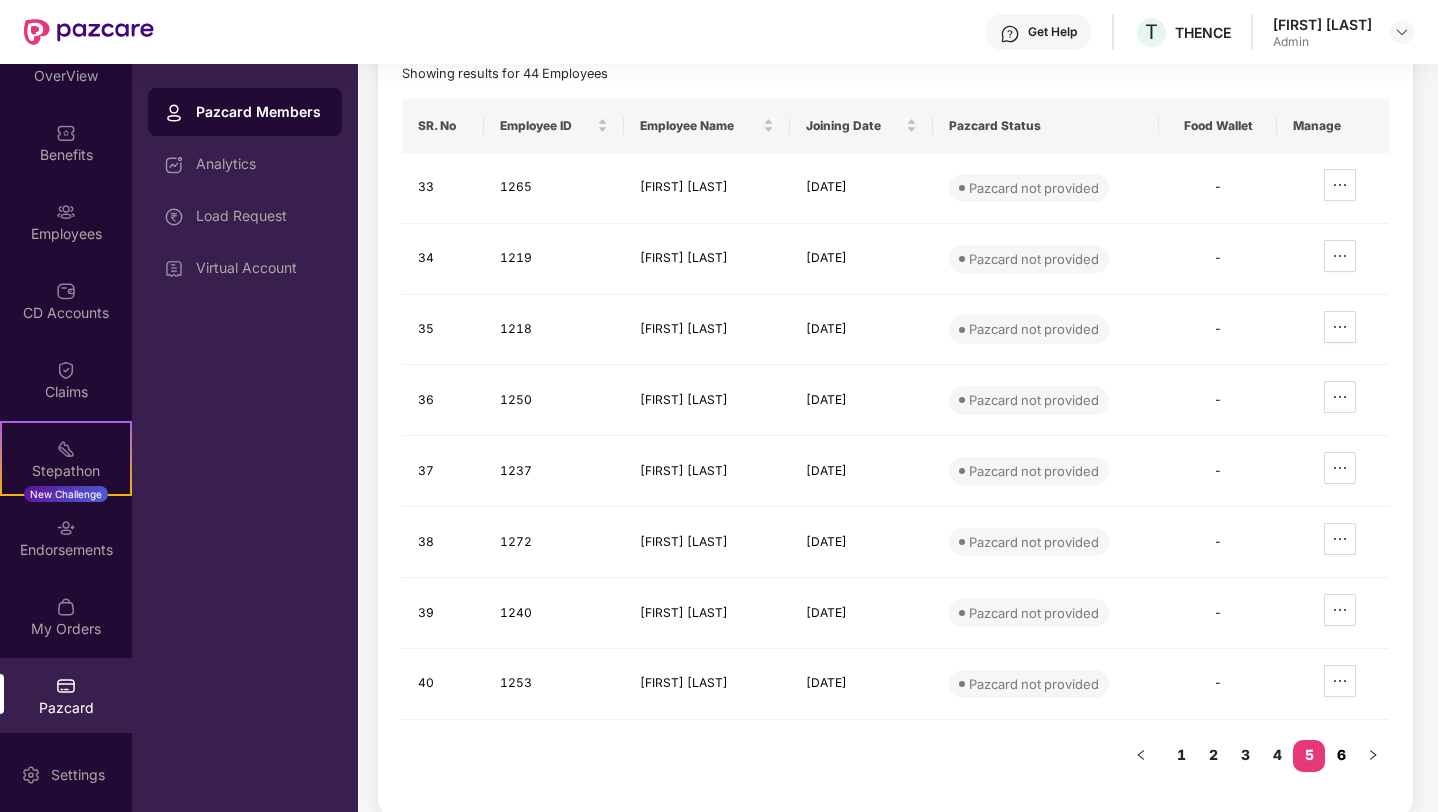 click on "6" at bounding box center (1341, 755) 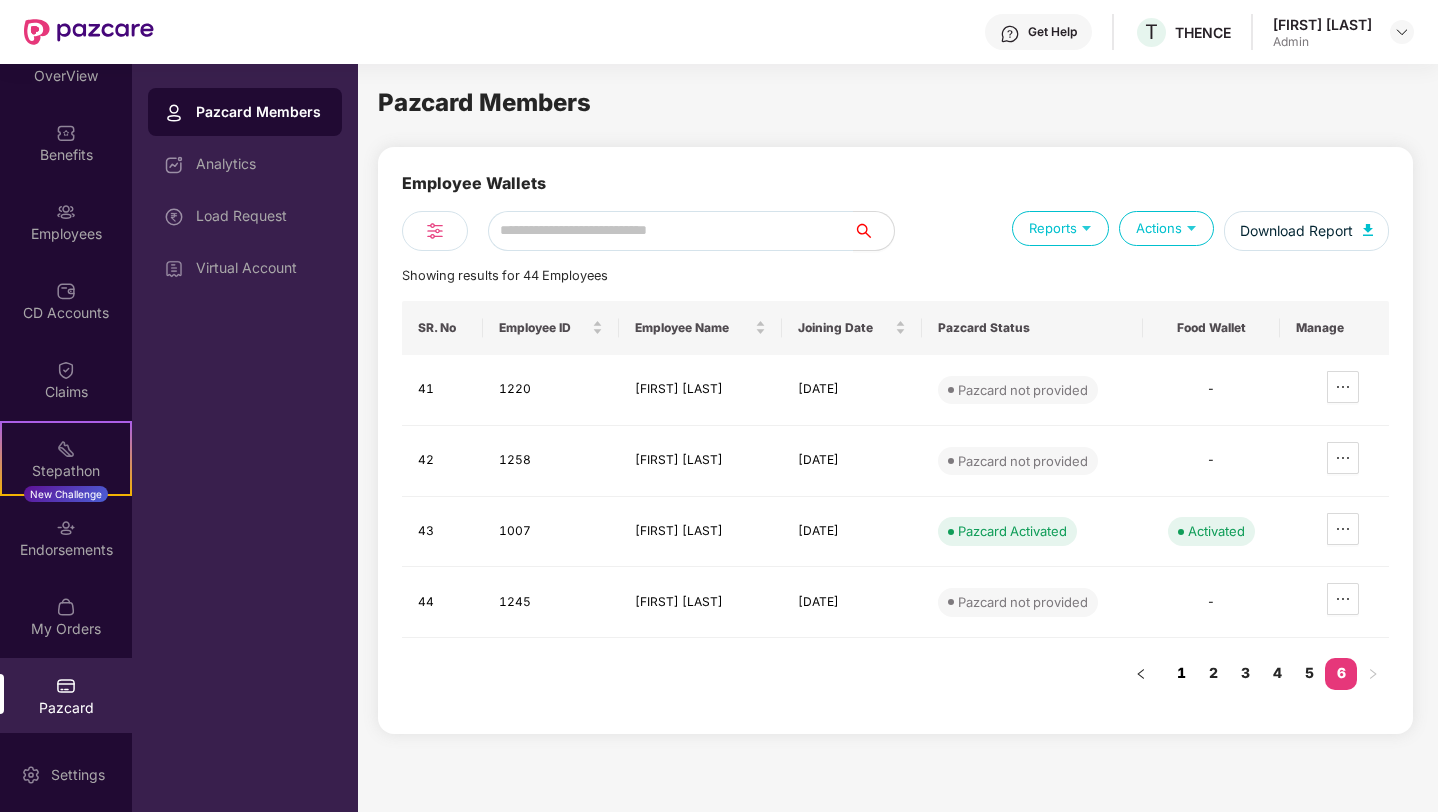 click on "1" at bounding box center [1181, 673] 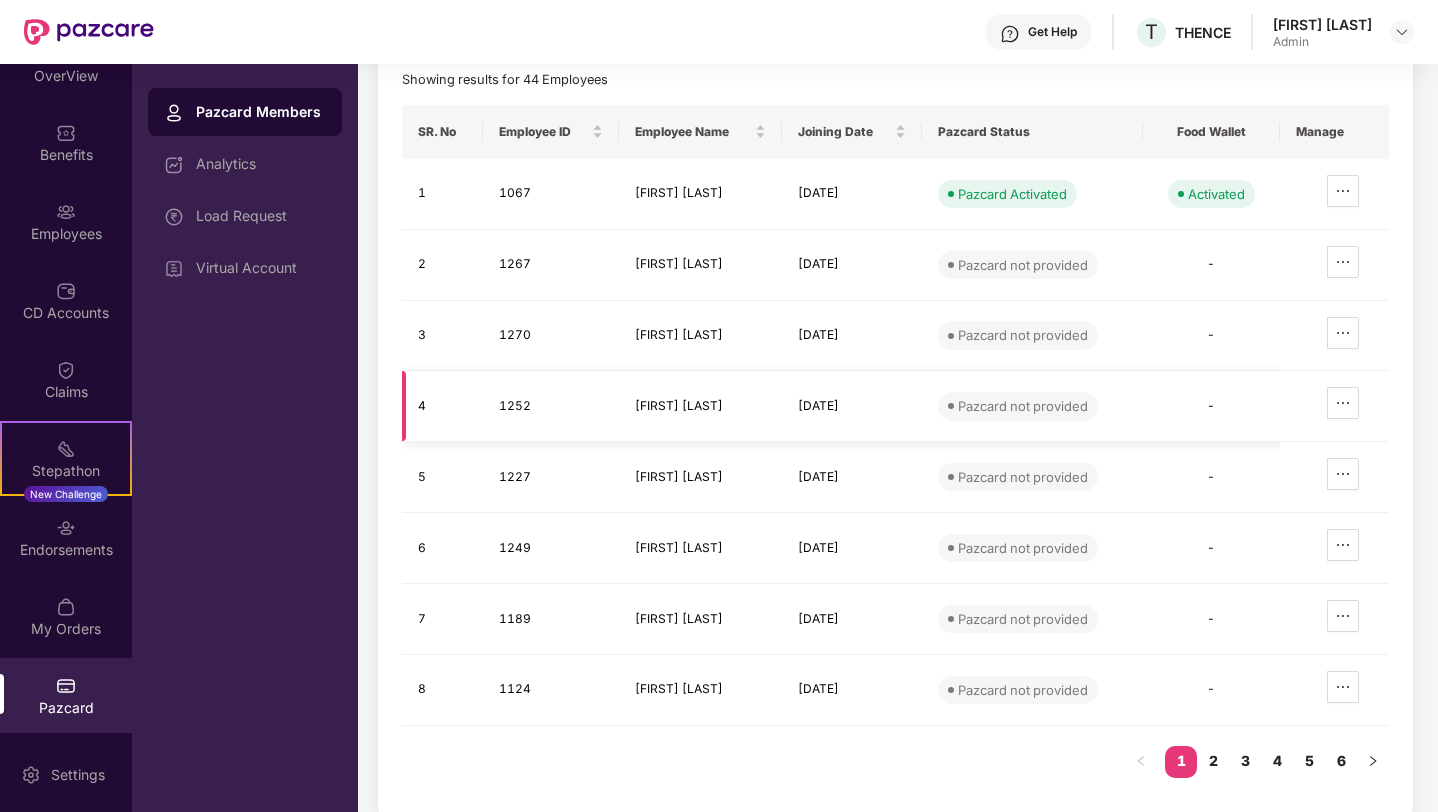 scroll, scrollTop: 202, scrollLeft: 0, axis: vertical 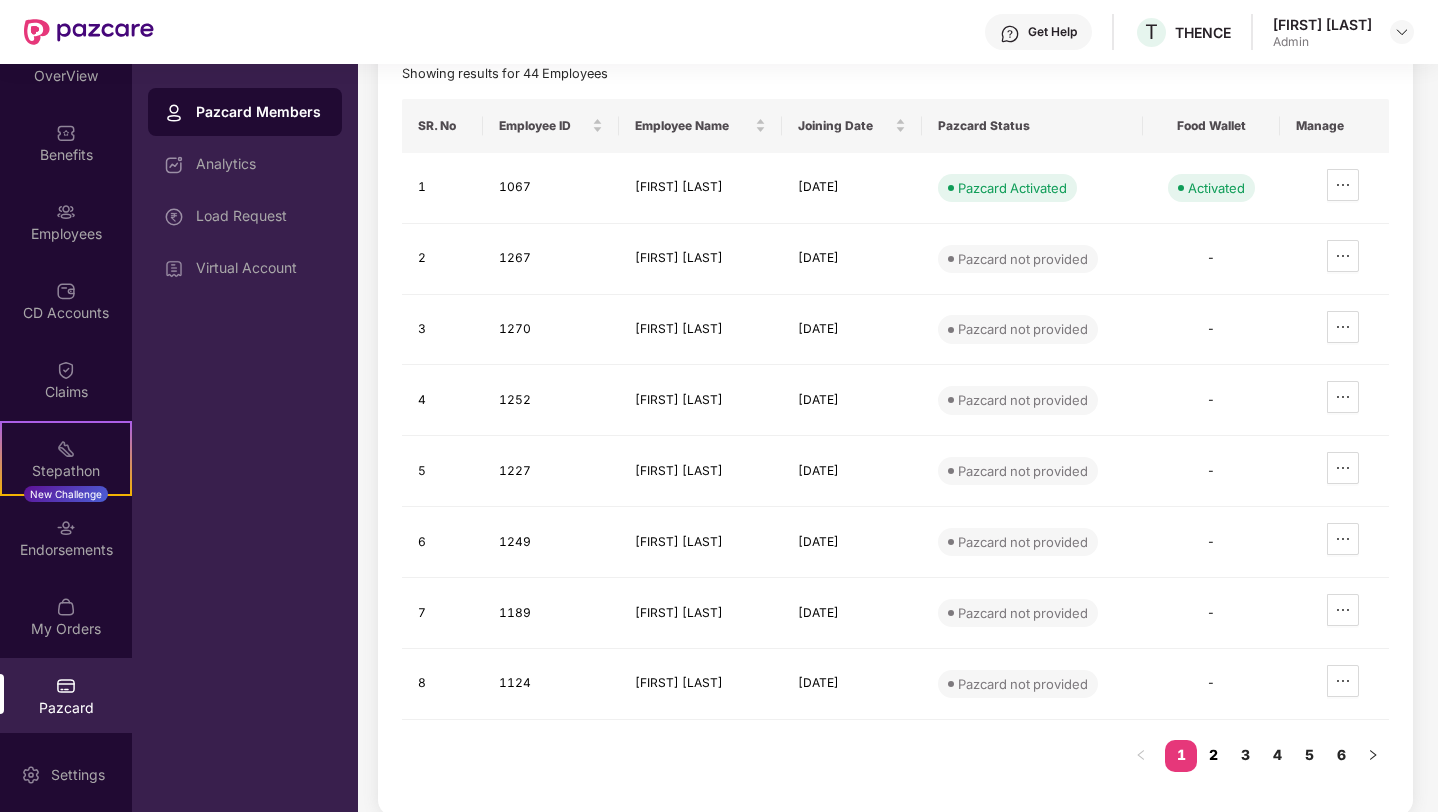 click on "2" at bounding box center (1213, 755) 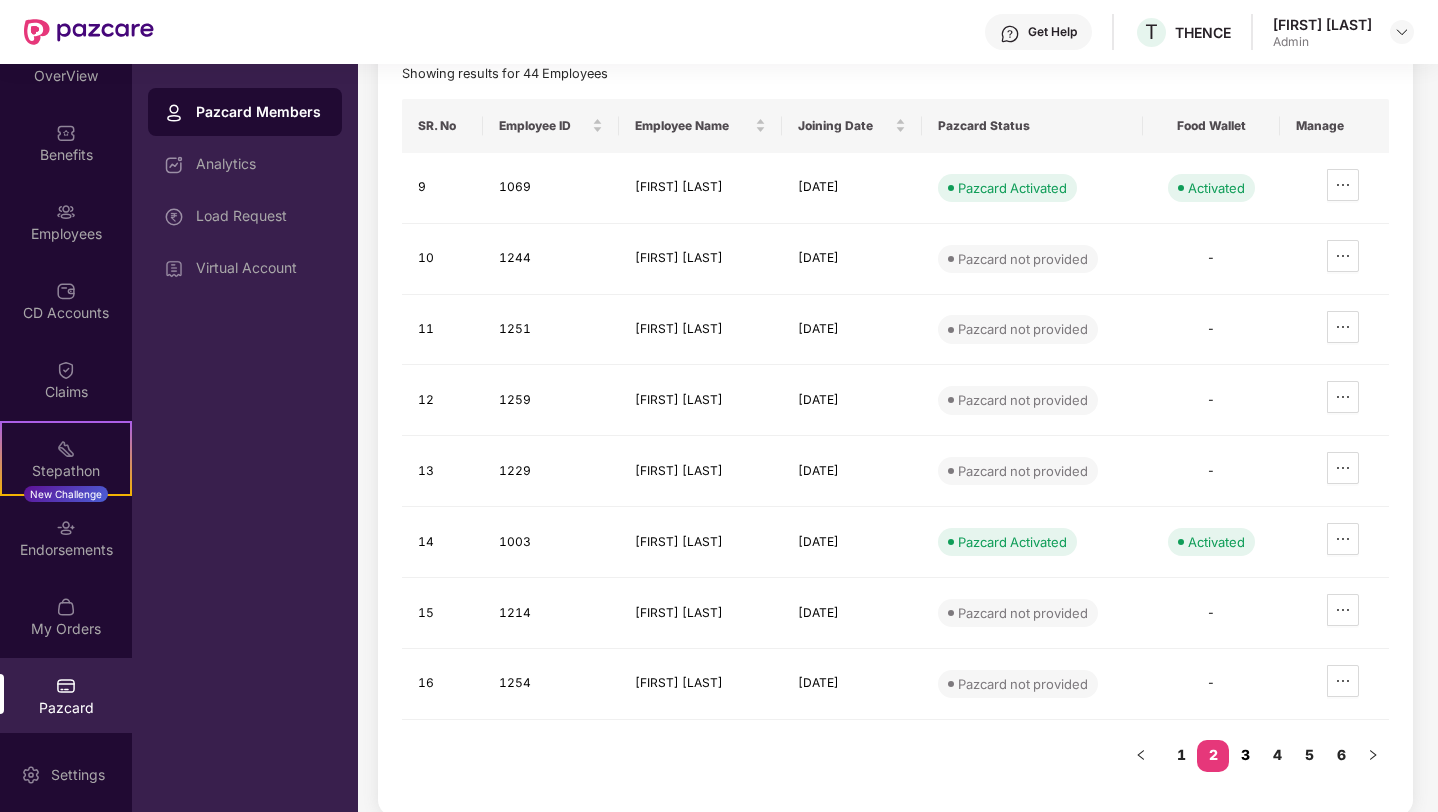 click on "3" at bounding box center (1245, 755) 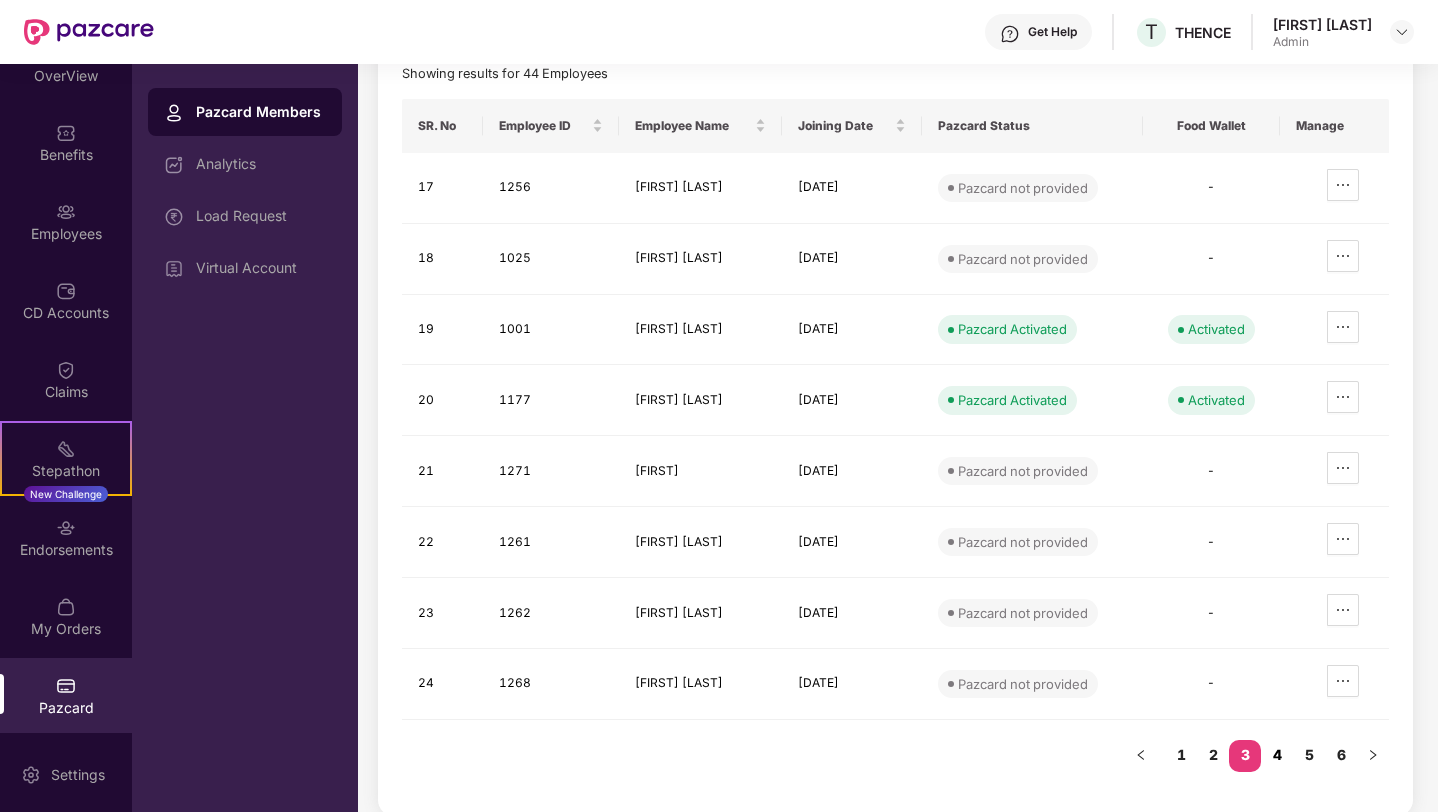 click on "4" at bounding box center (1277, 755) 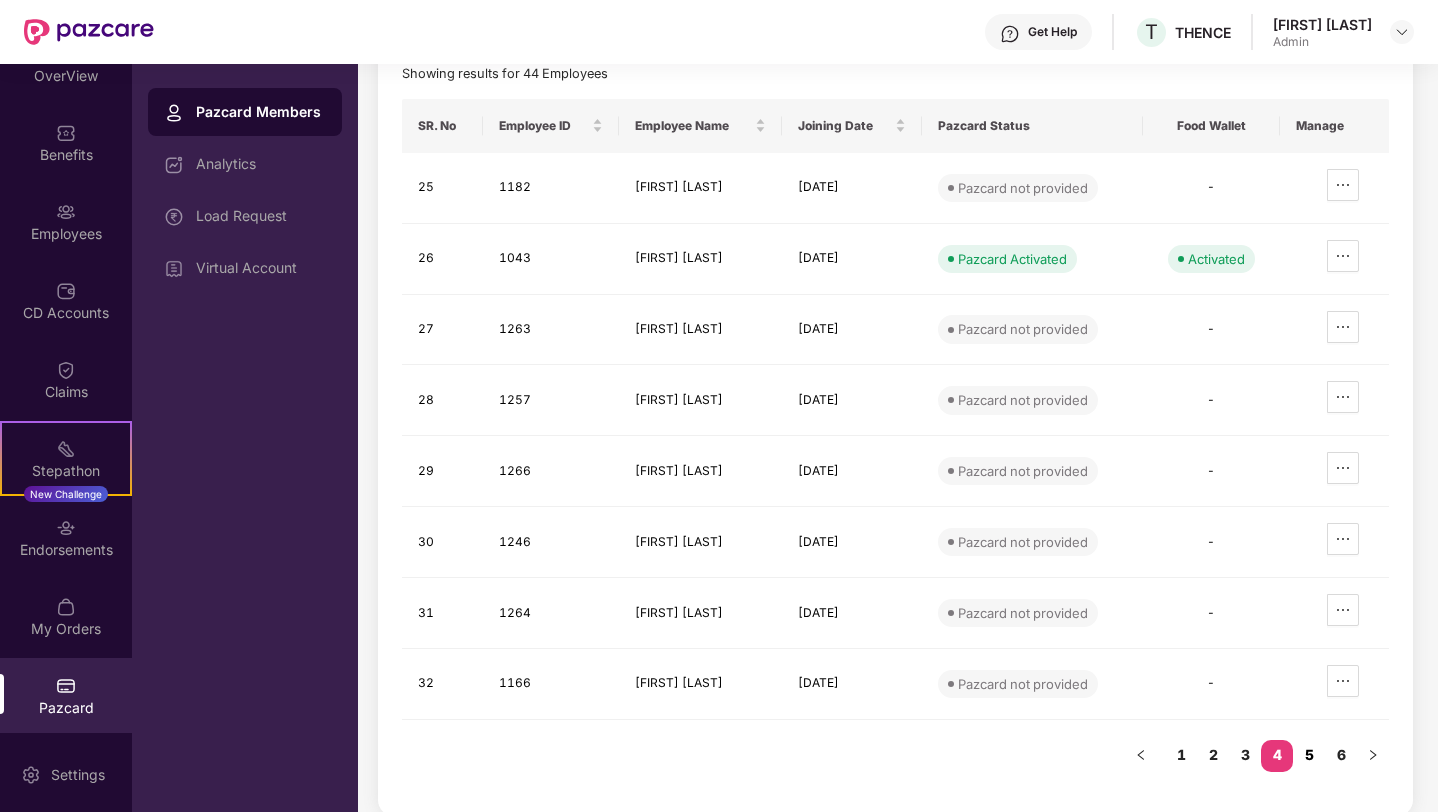 click on "5" at bounding box center [1309, 755] 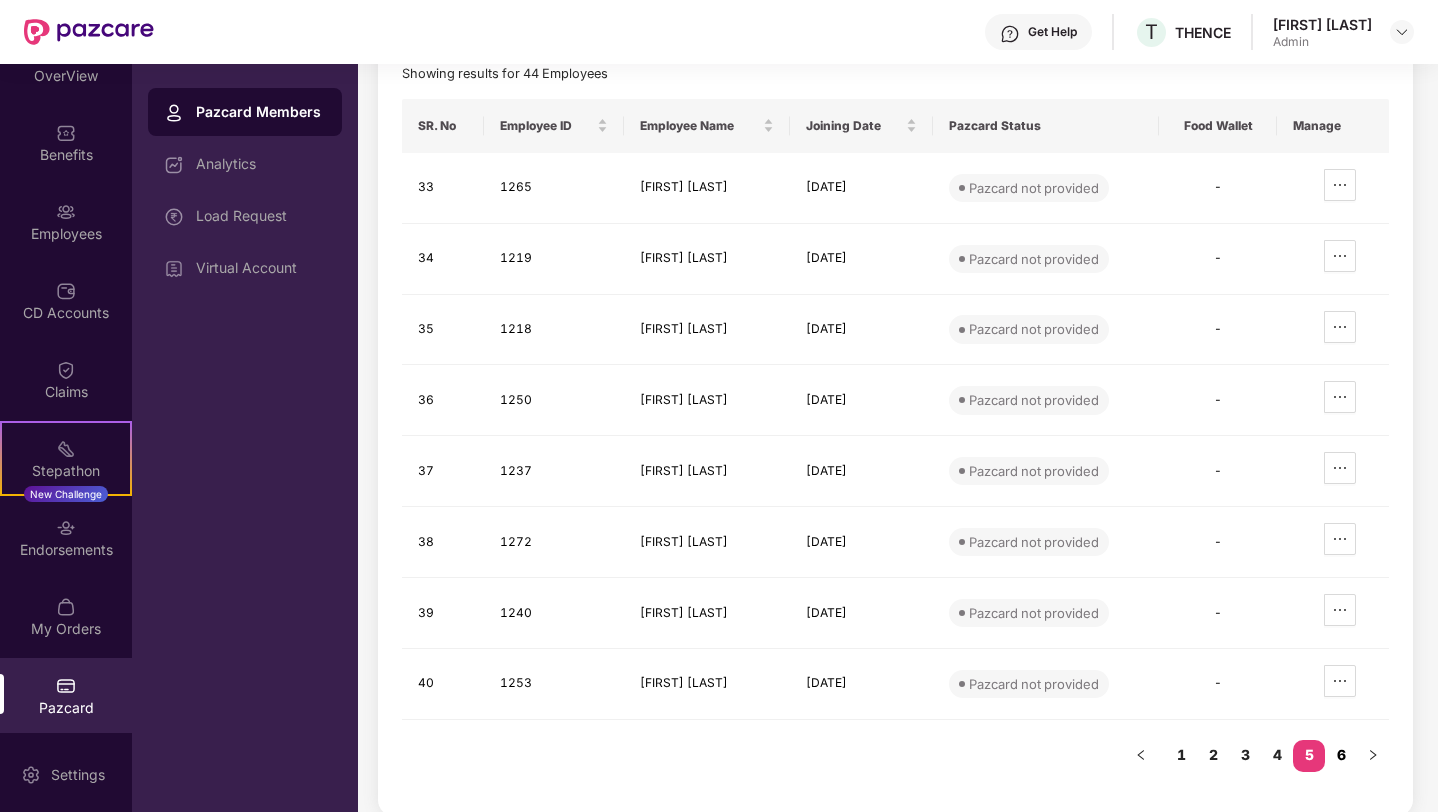 click on "6" at bounding box center (1341, 755) 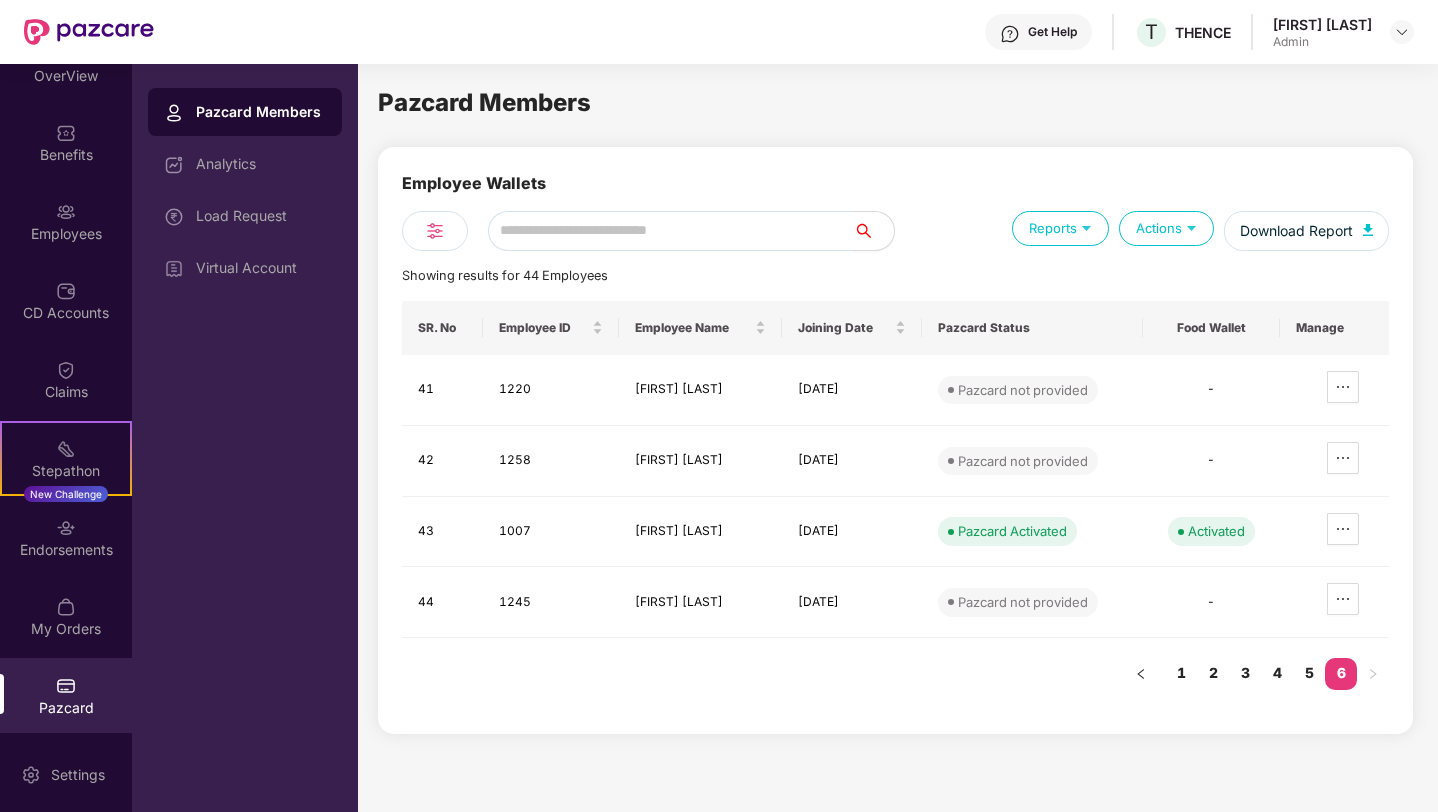 scroll, scrollTop: 0, scrollLeft: 0, axis: both 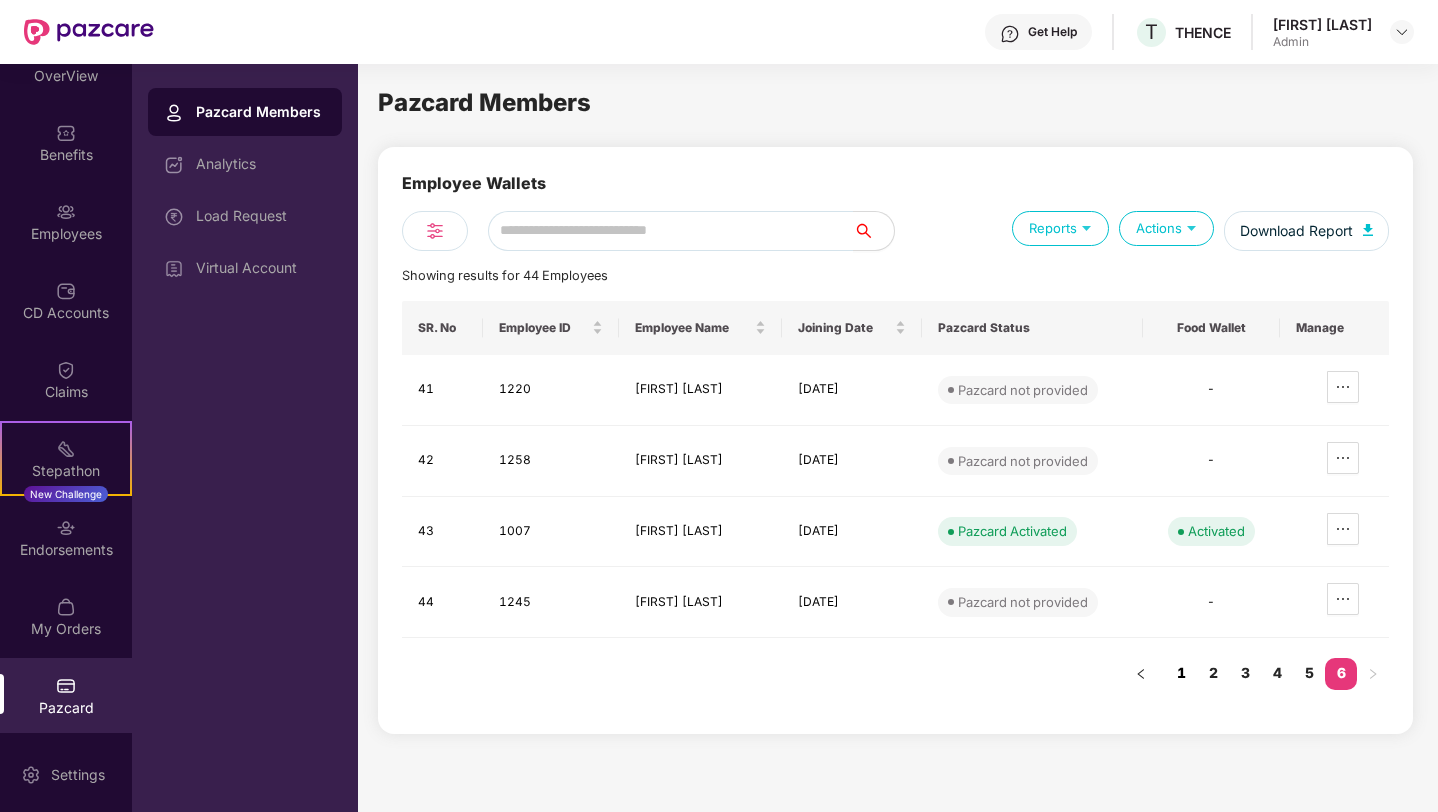 click on "1" at bounding box center [1181, 673] 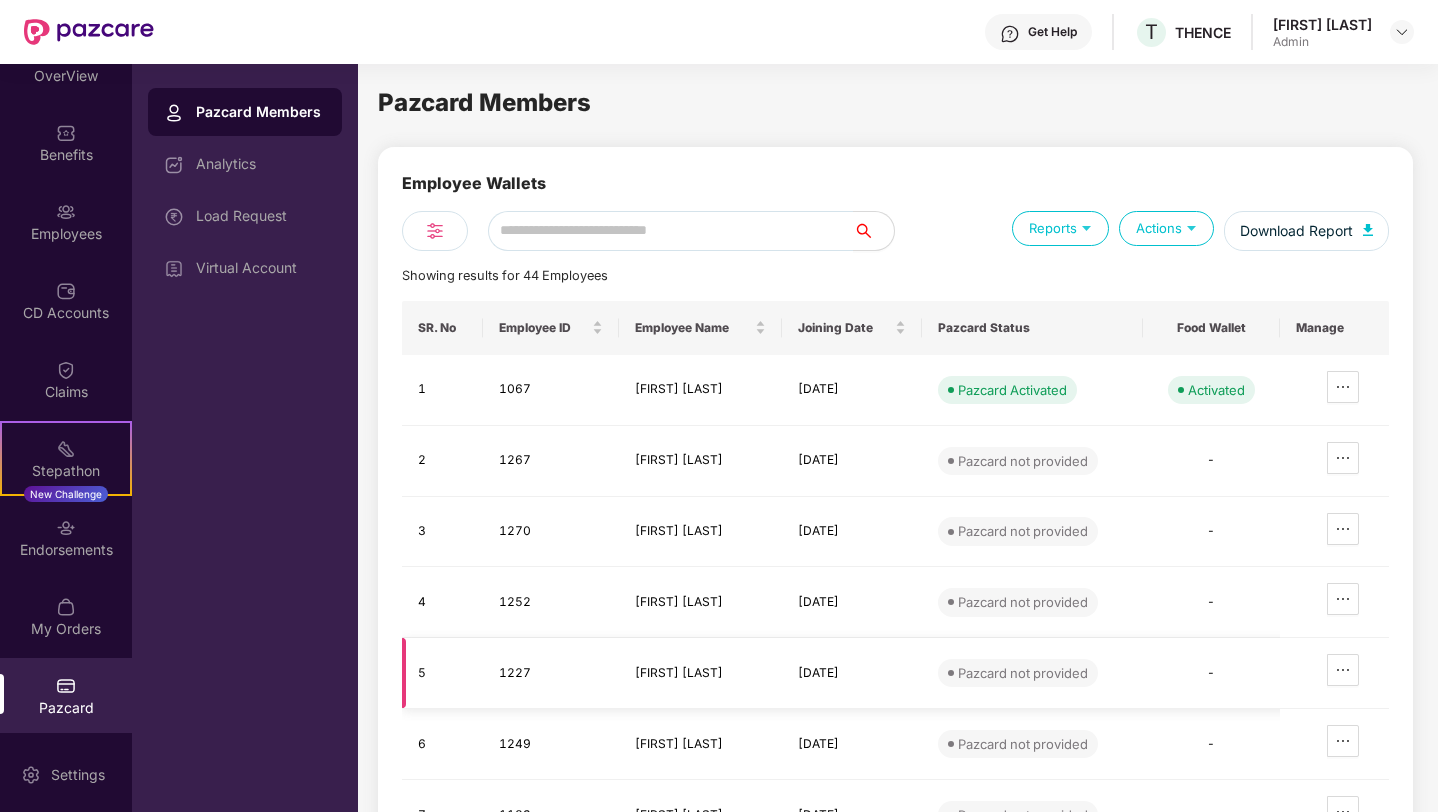 scroll, scrollTop: 202, scrollLeft: 0, axis: vertical 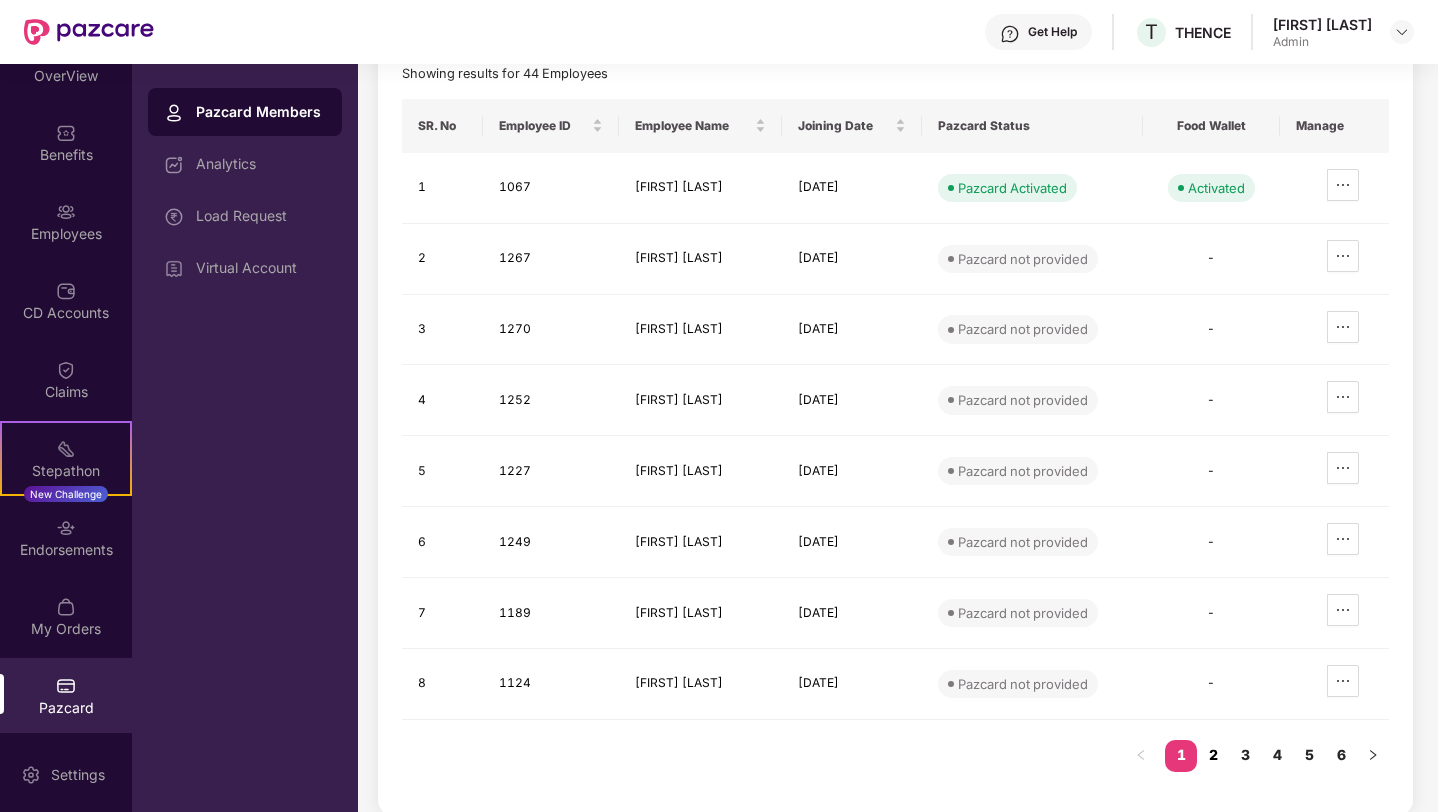 click on "2" at bounding box center [1213, 755] 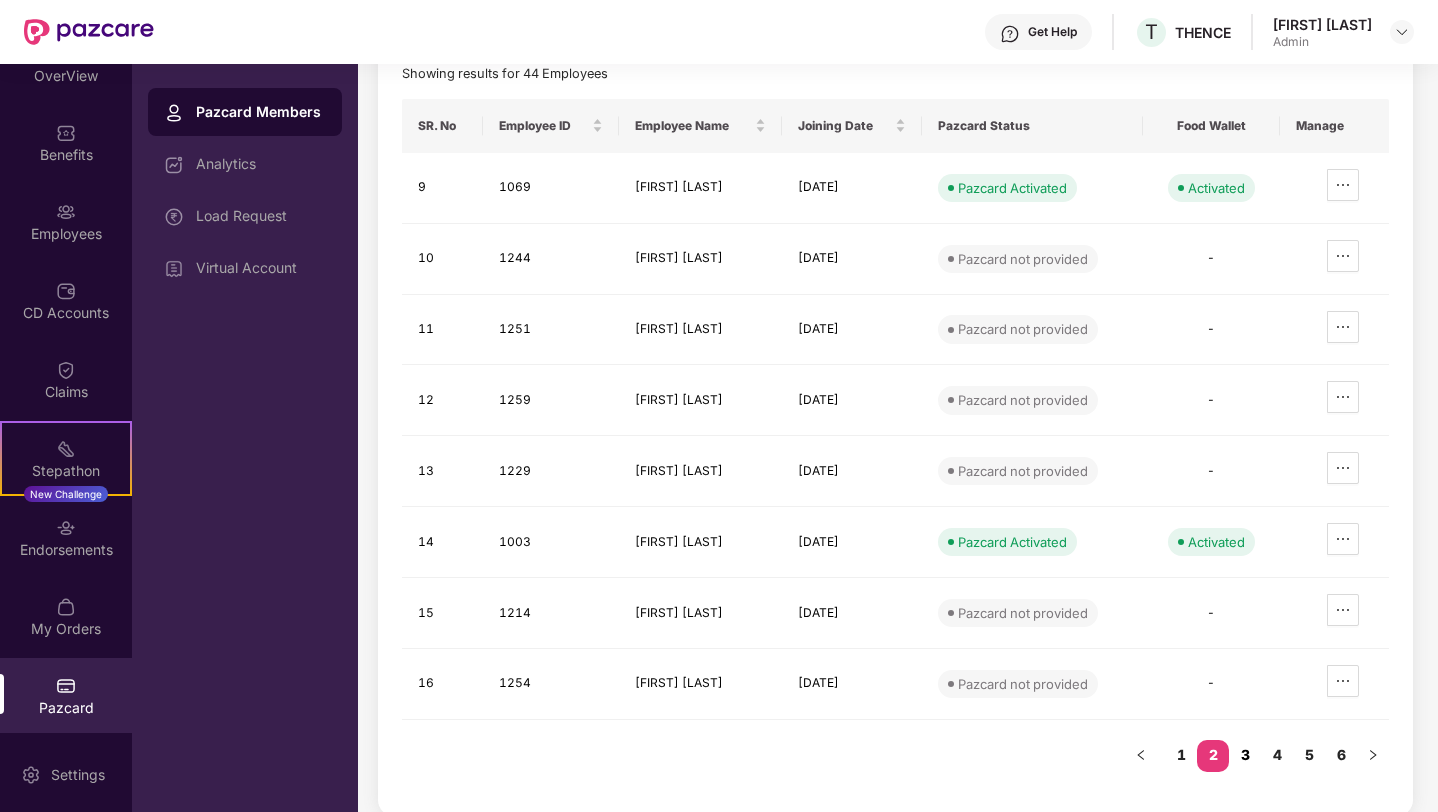click on "3" at bounding box center [1245, 755] 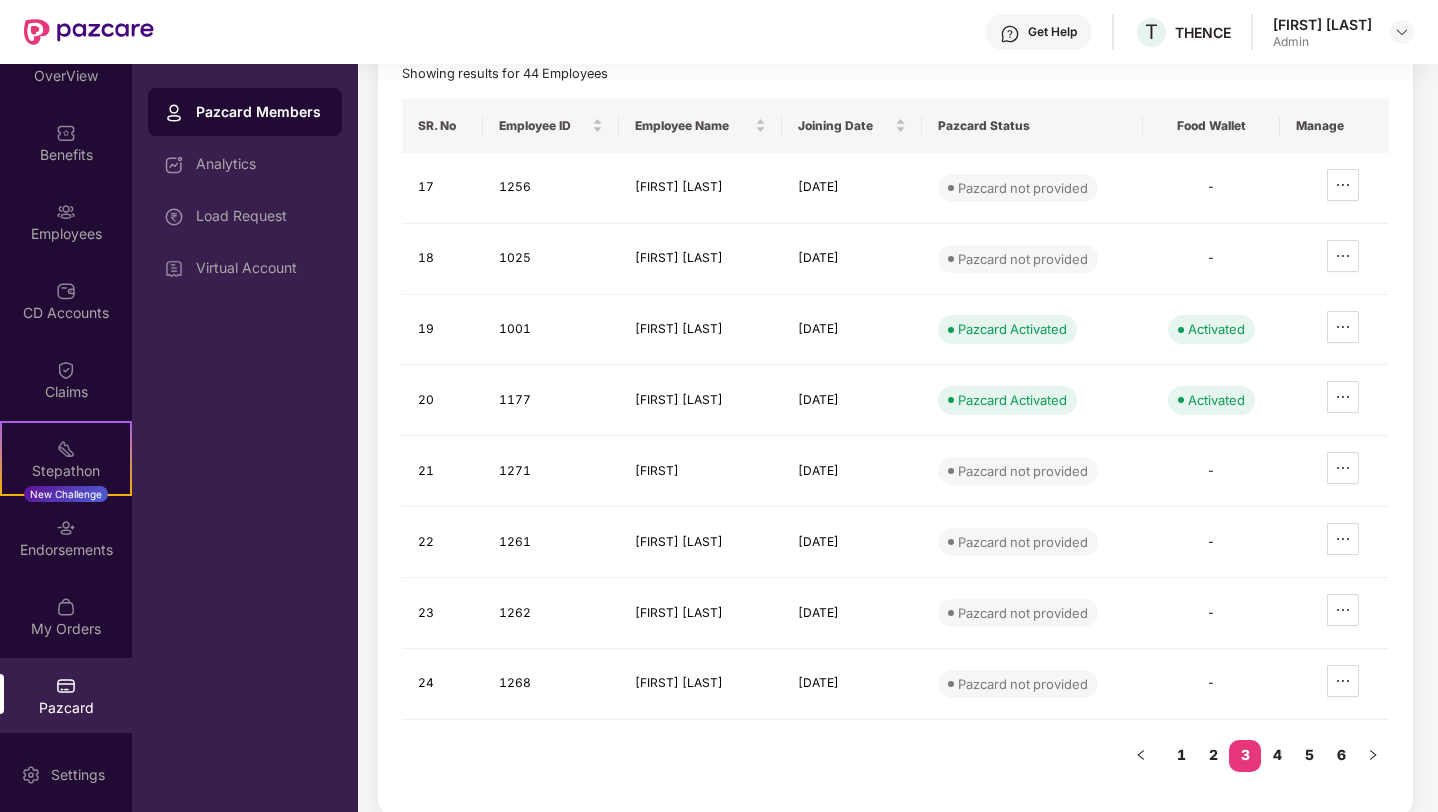 scroll, scrollTop: 0, scrollLeft: 0, axis: both 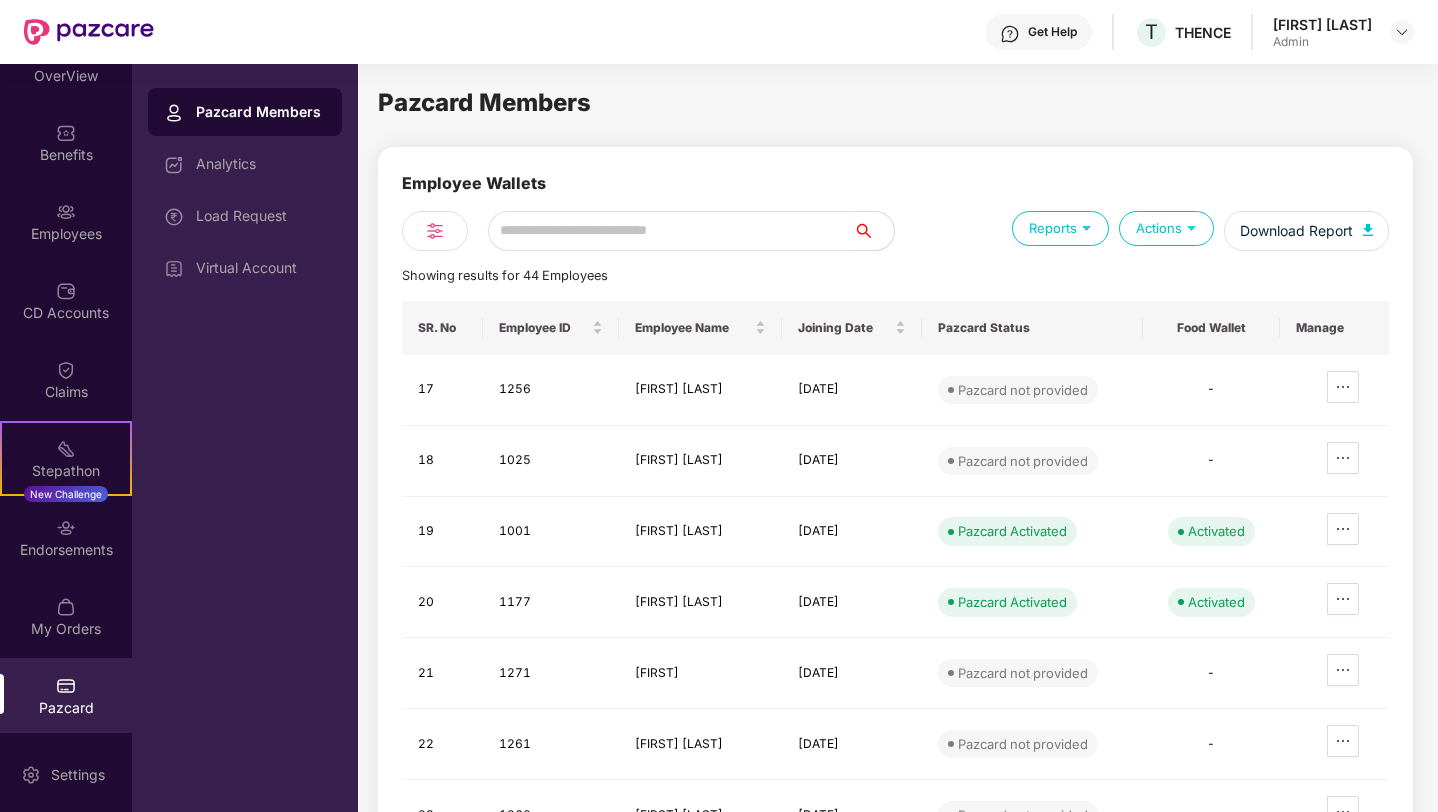 click at bounding box center [671, 231] 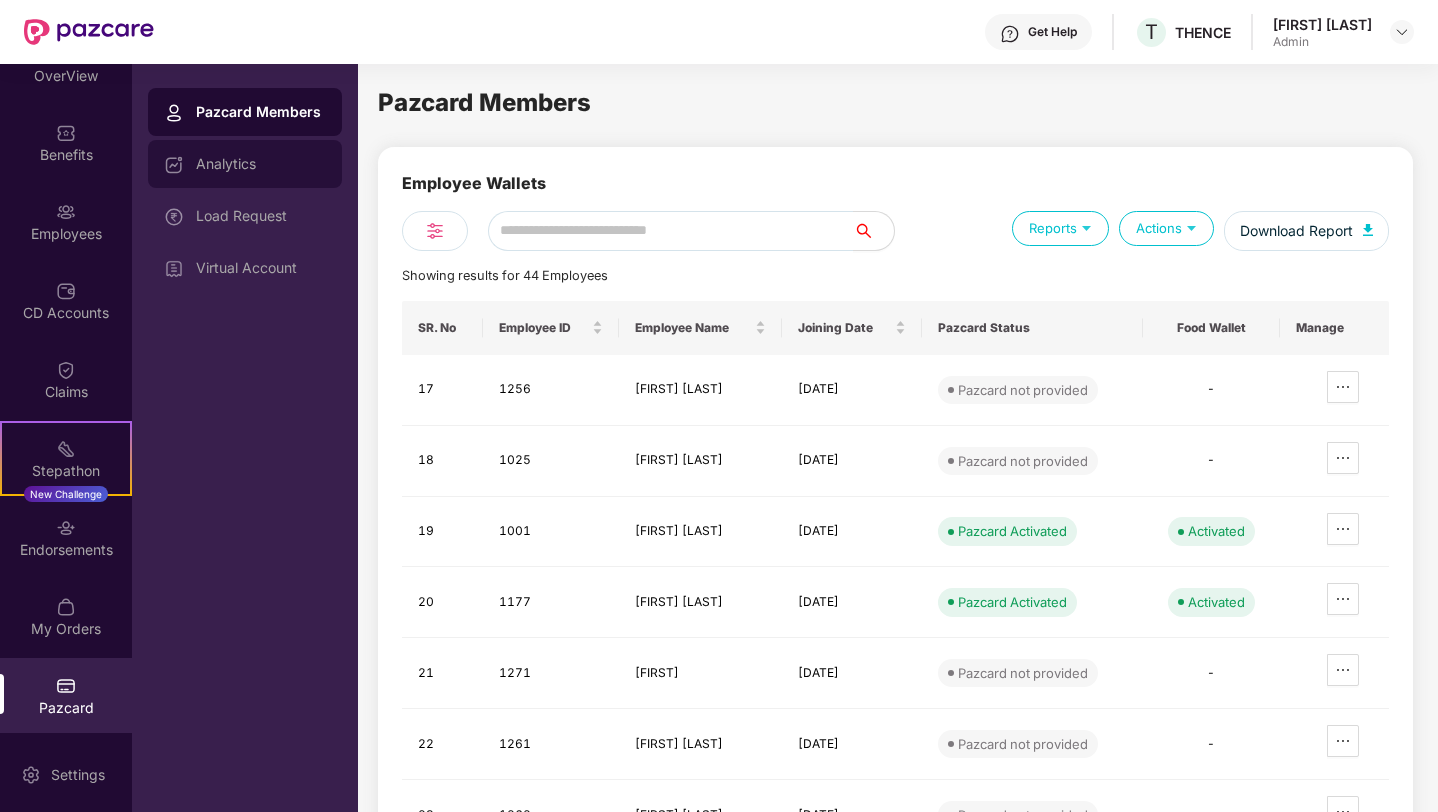 click on "Analytics" at bounding box center [245, 164] 